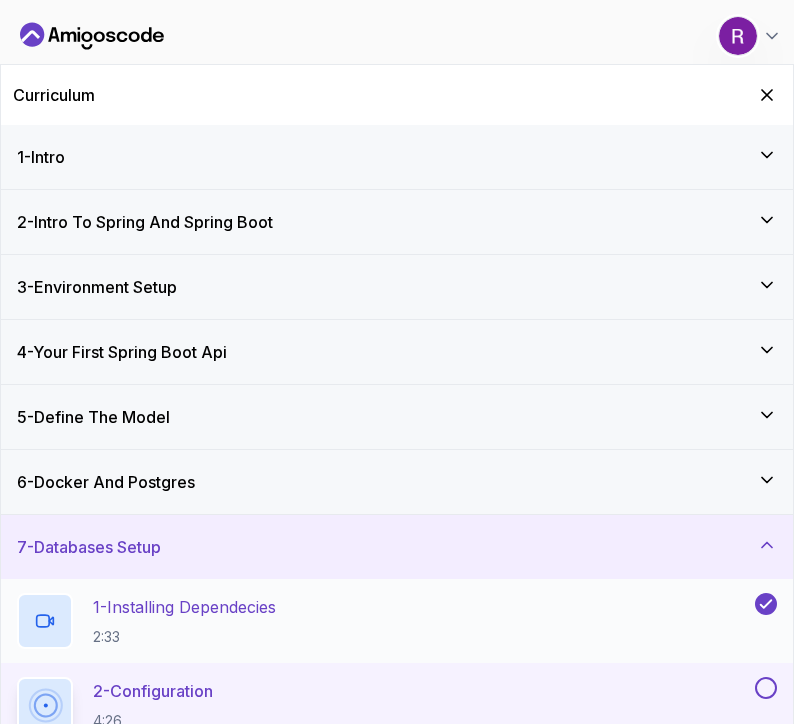 scroll, scrollTop: 0, scrollLeft: 0, axis: both 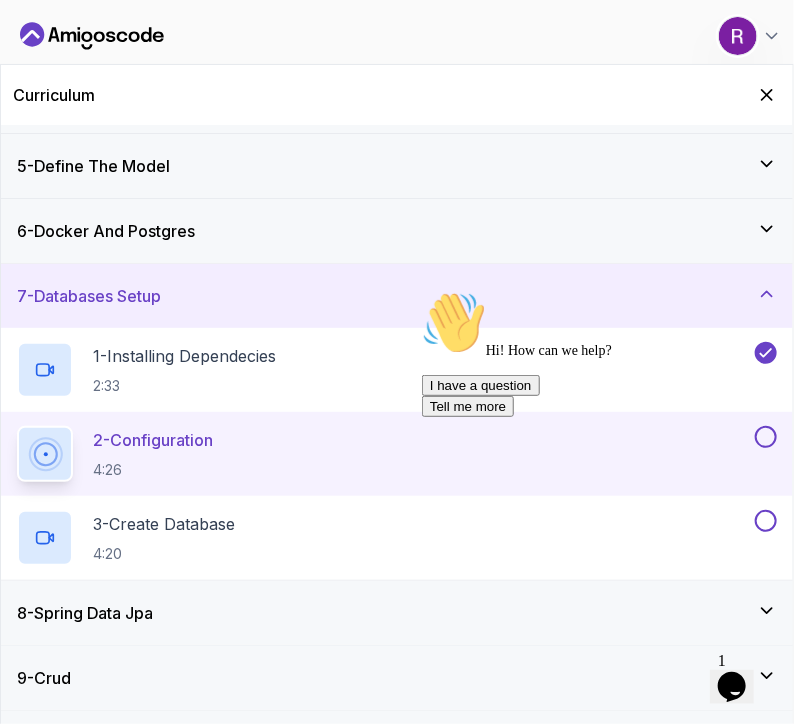 click on "2  -  Configuration 4:26" at bounding box center (384, 454) 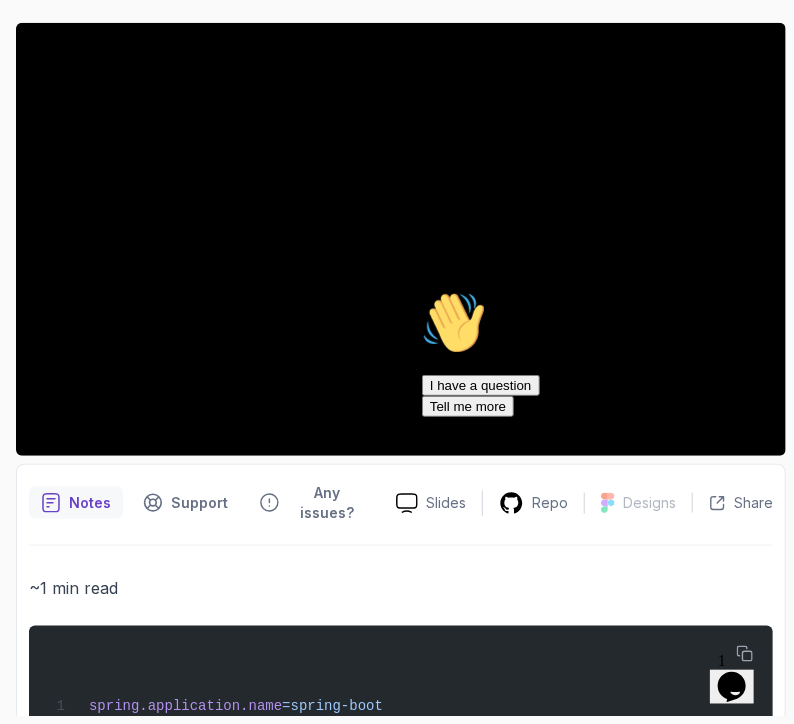 scroll, scrollTop: 0, scrollLeft: 0, axis: both 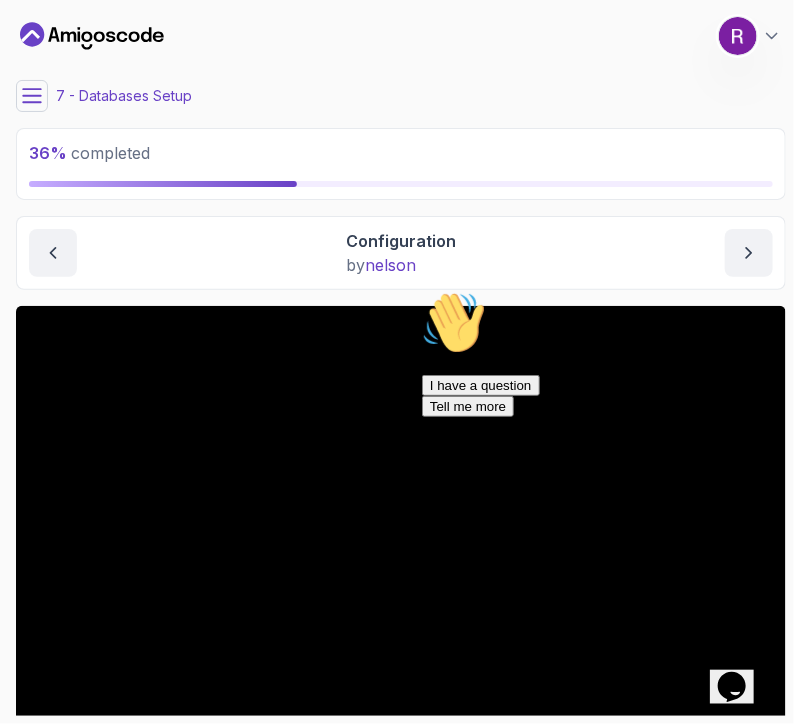 click on "7 - Databases Setup" at bounding box center (124, 96) 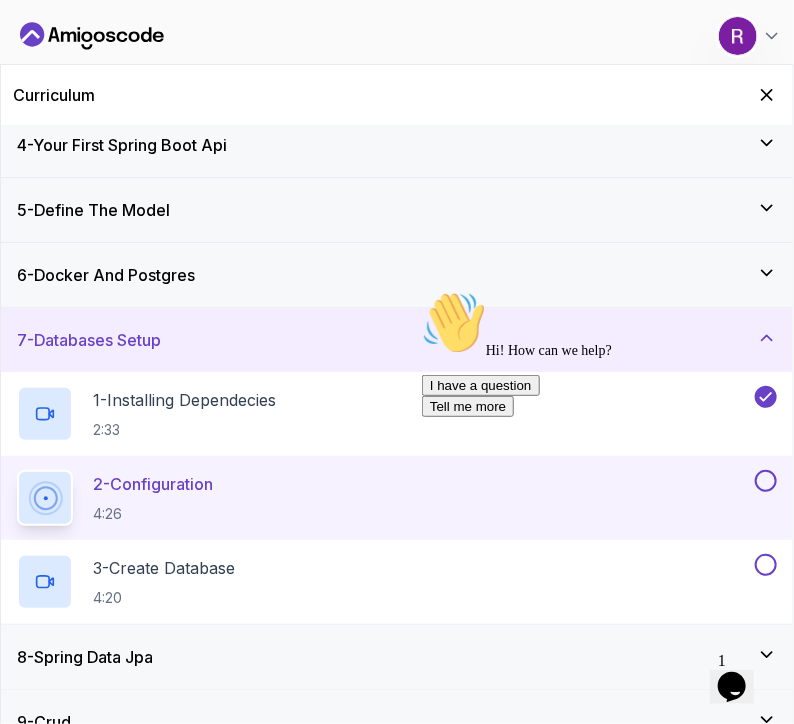 scroll, scrollTop: 208, scrollLeft: 0, axis: vertical 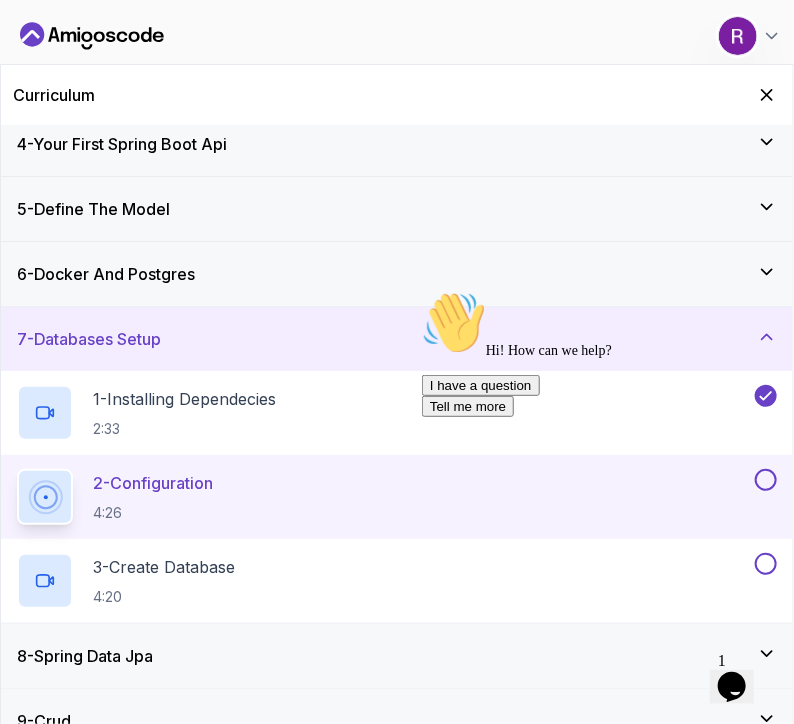 click on "2  -  Configuration 4:26" at bounding box center [384, 497] 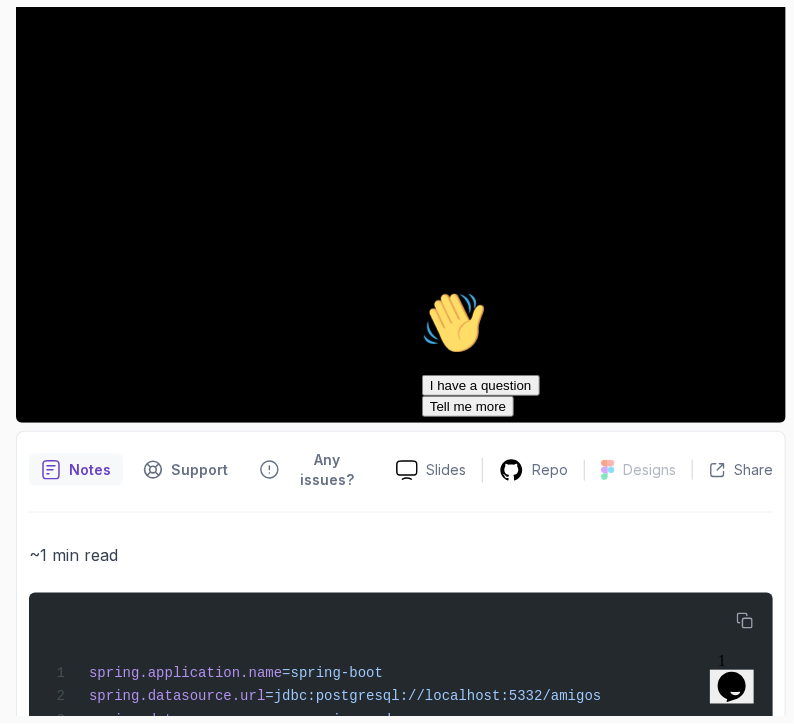 scroll, scrollTop: 264, scrollLeft: 0, axis: vertical 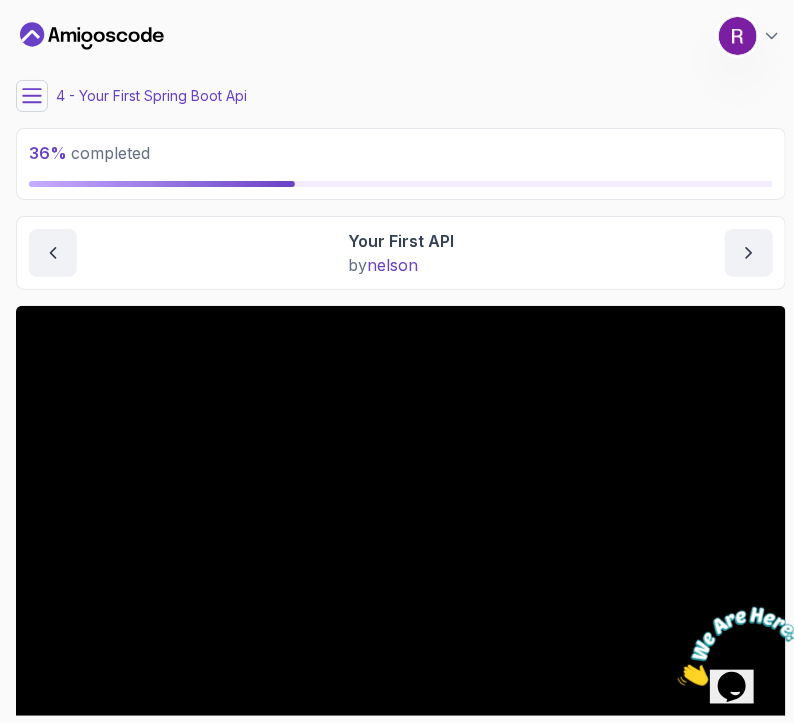 click 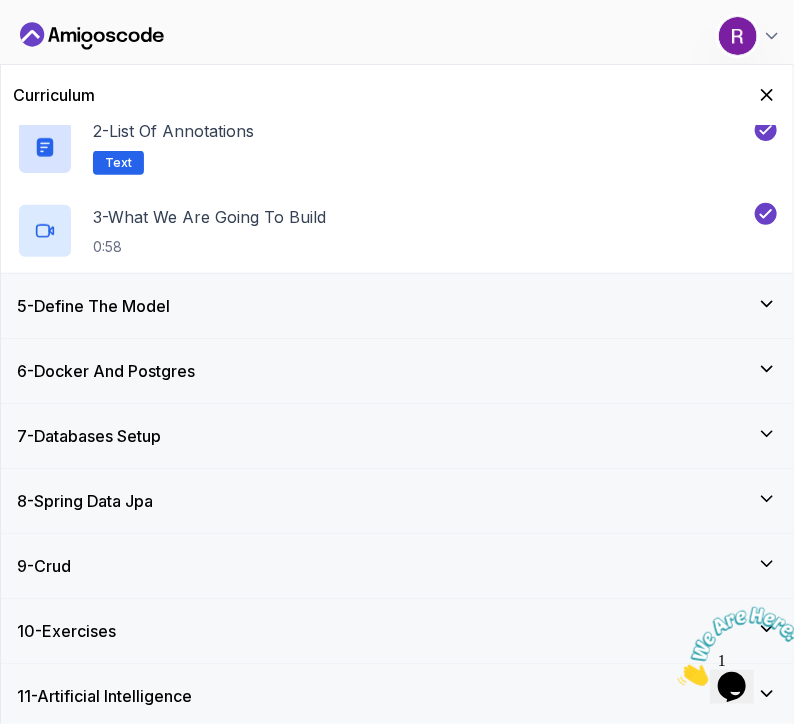 scroll, scrollTop: 364, scrollLeft: 0, axis: vertical 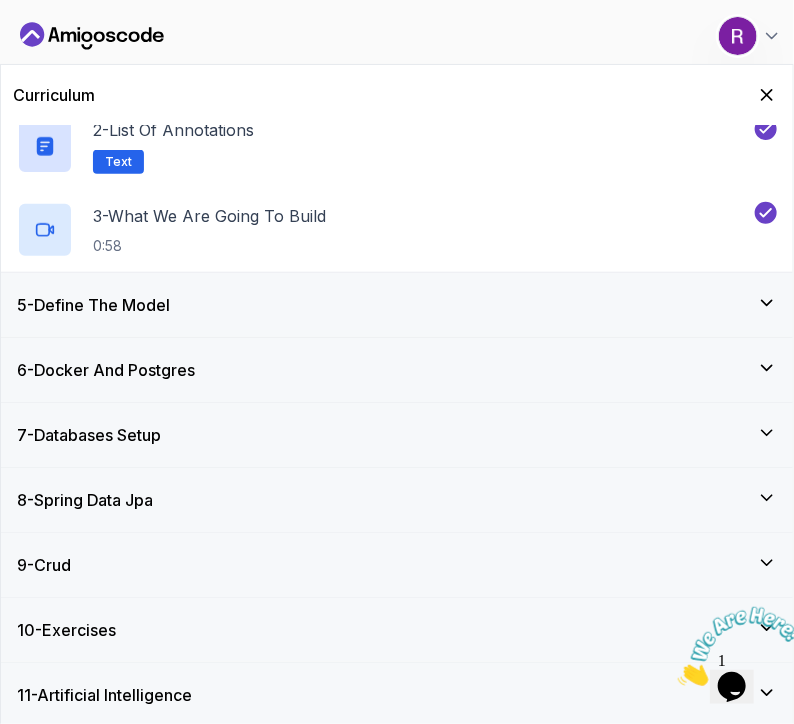 click 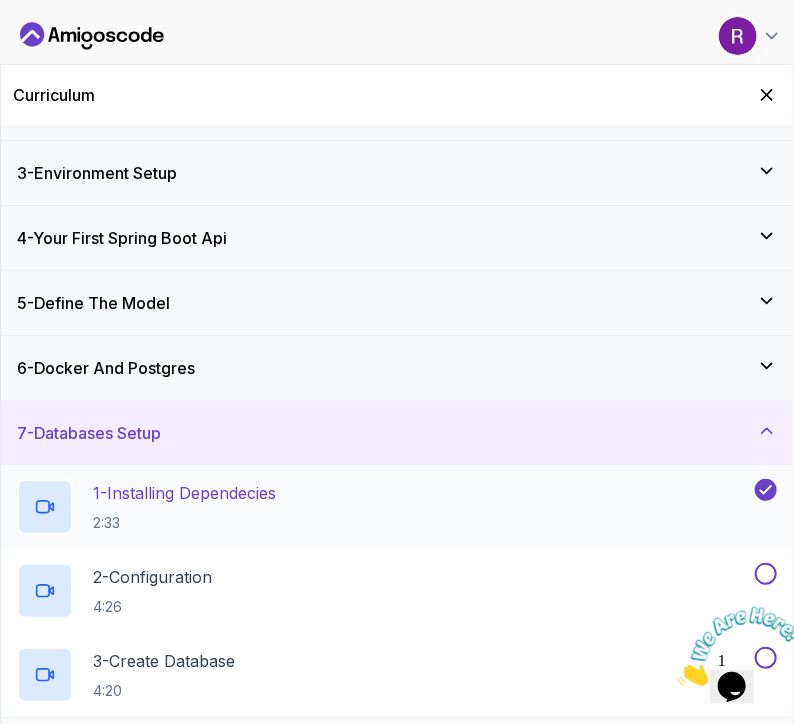 scroll, scrollTop: 366, scrollLeft: 0, axis: vertical 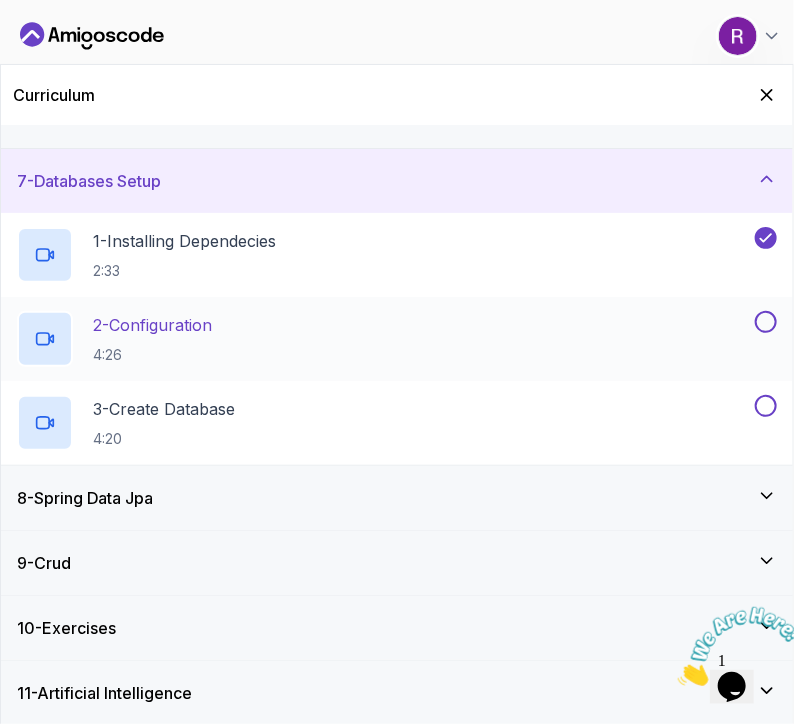 click on "2  -  Configuration 4:26" at bounding box center (384, 339) 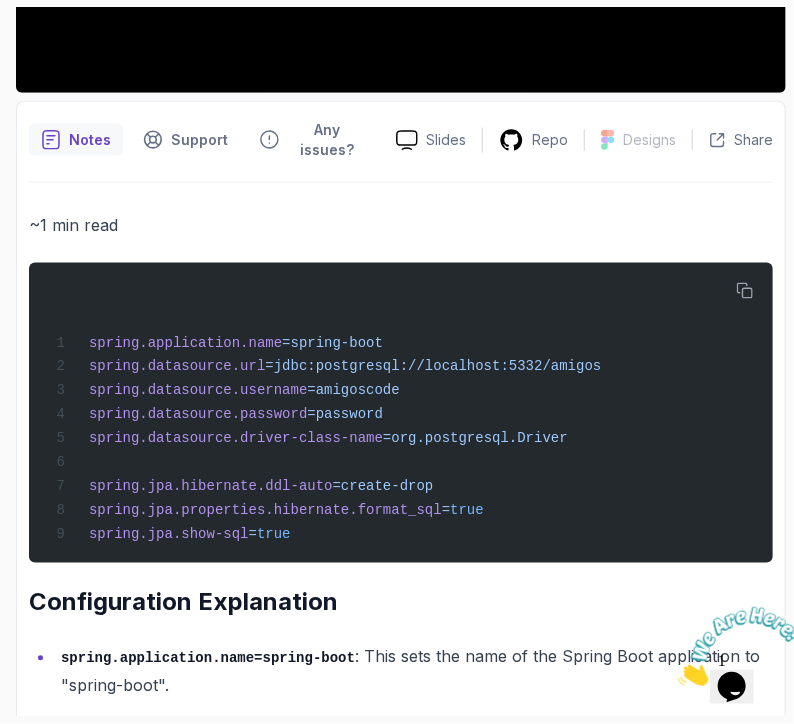 scroll, scrollTop: 643, scrollLeft: 0, axis: vertical 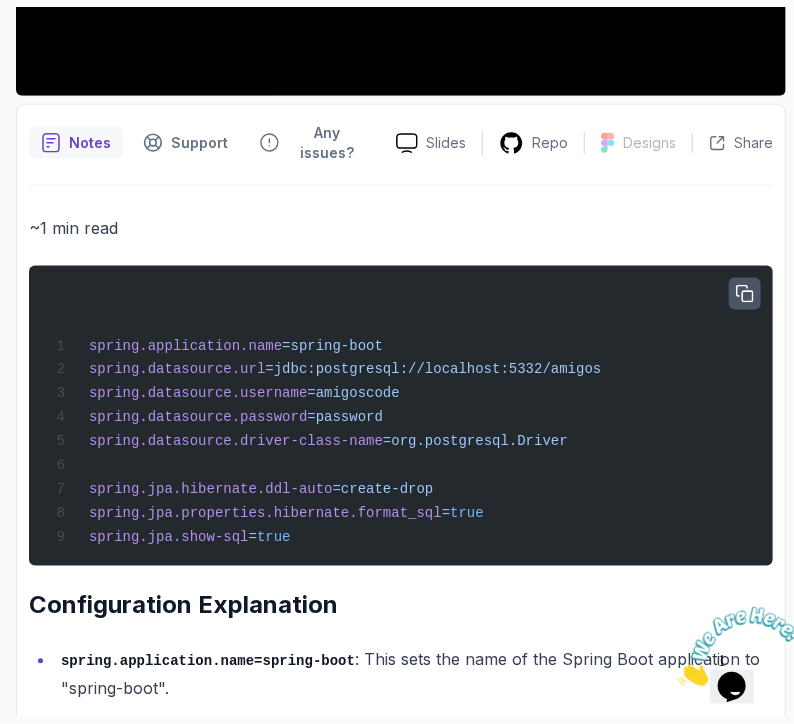 click 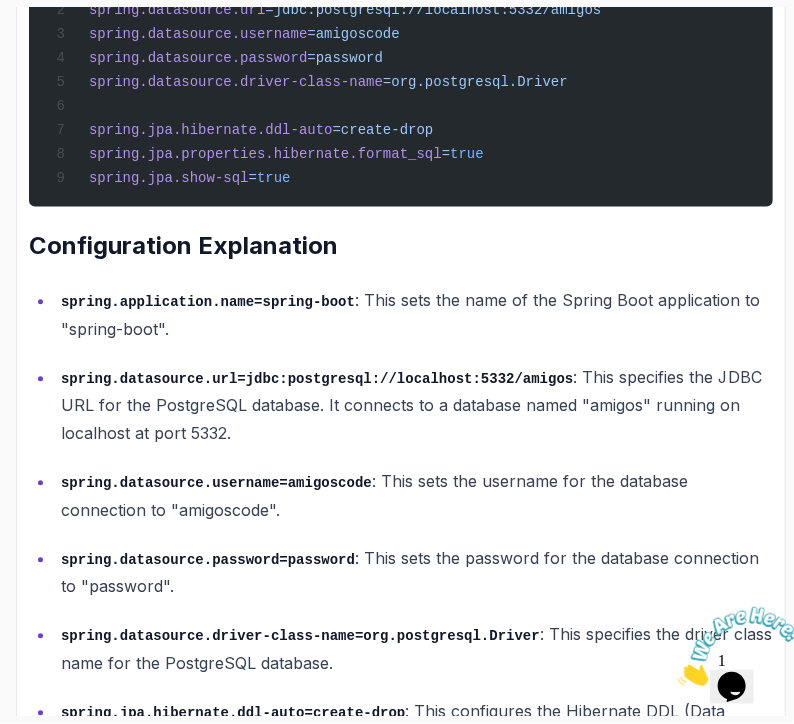 scroll, scrollTop: 1120, scrollLeft: 0, axis: vertical 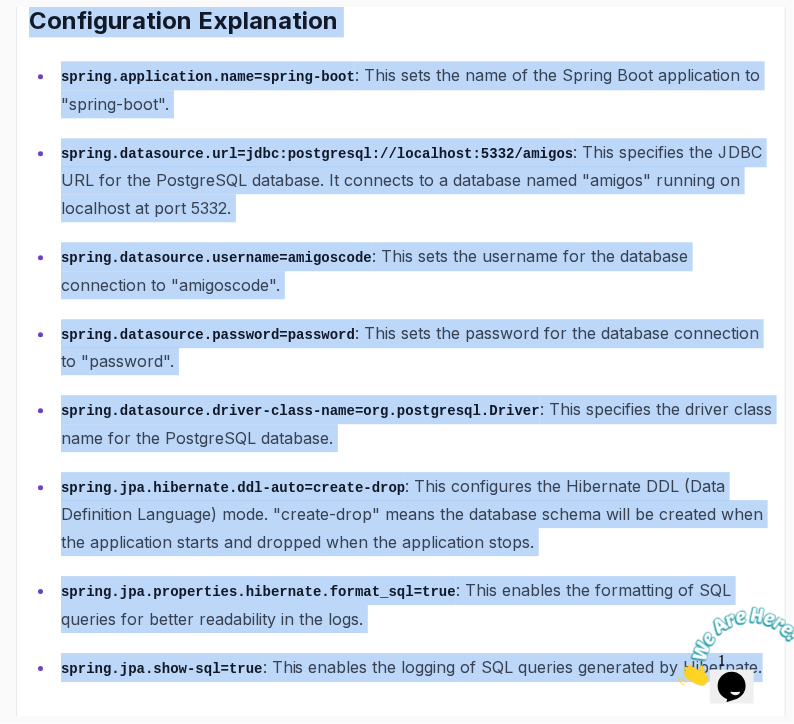drag, startPoint x: 28, startPoint y: 101, endPoint x: 804, endPoint y: 760, distance: 1018.0653 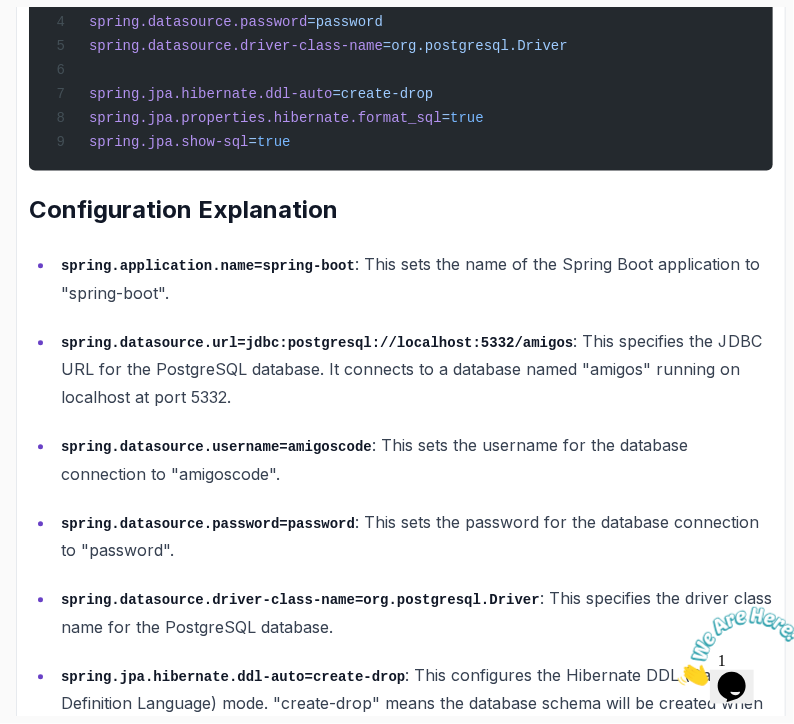 scroll, scrollTop: 1228, scrollLeft: 0, axis: vertical 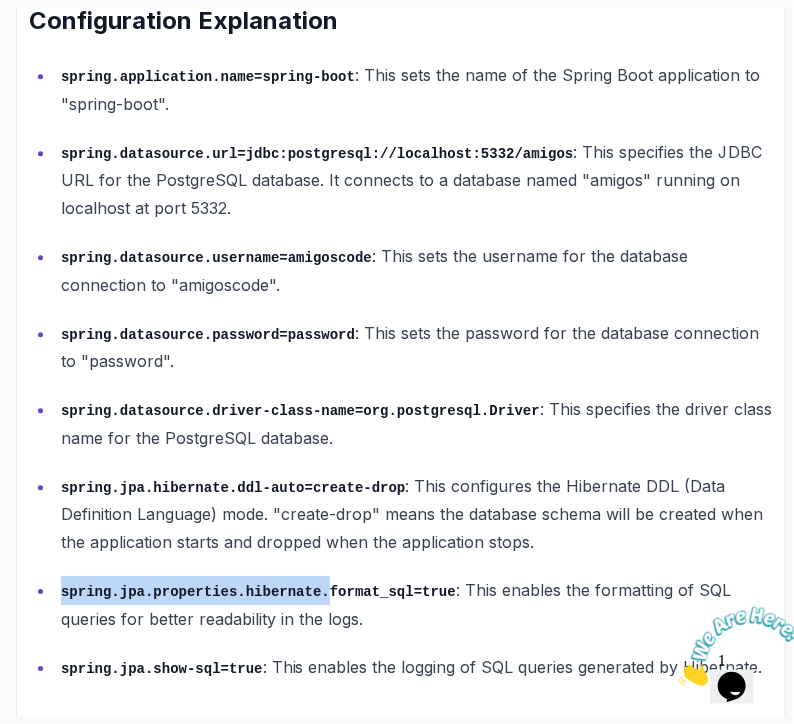 drag, startPoint x: 306, startPoint y: 562, endPoint x: 52, endPoint y: 567, distance: 254.04921 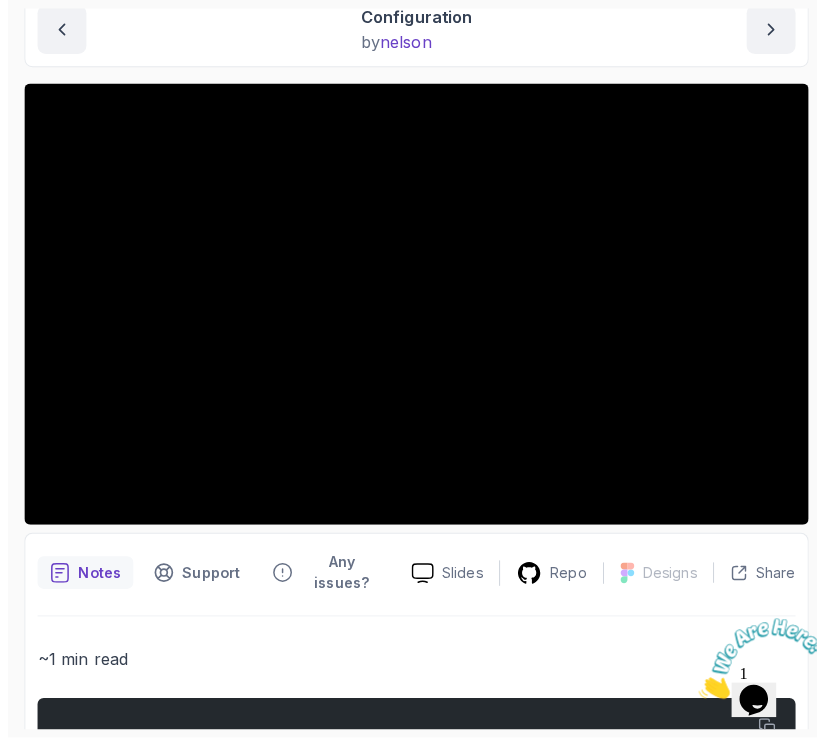 scroll, scrollTop: 107, scrollLeft: 0, axis: vertical 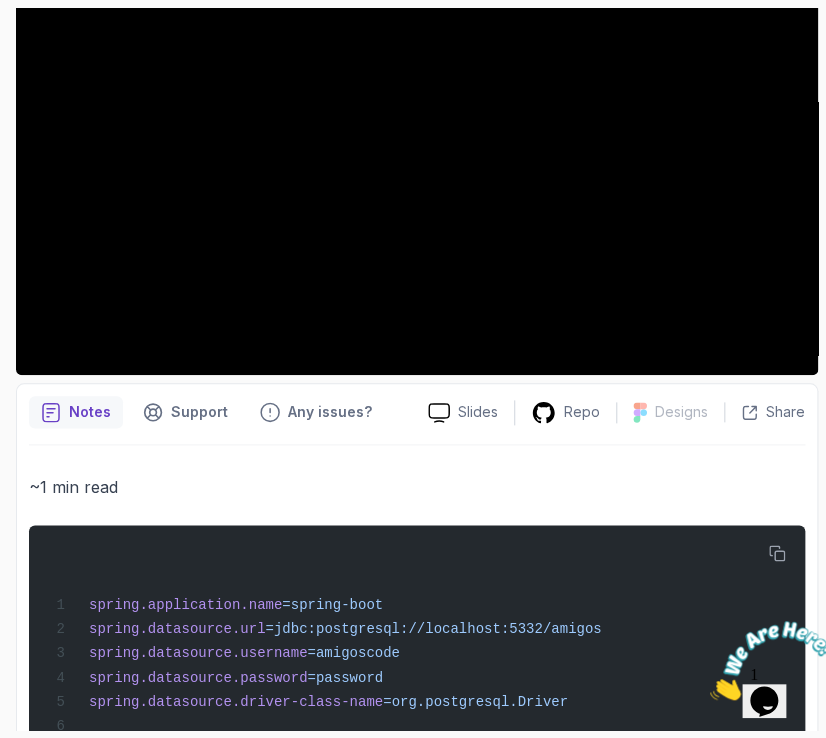 click on "~1 min read" at bounding box center (417, 487) 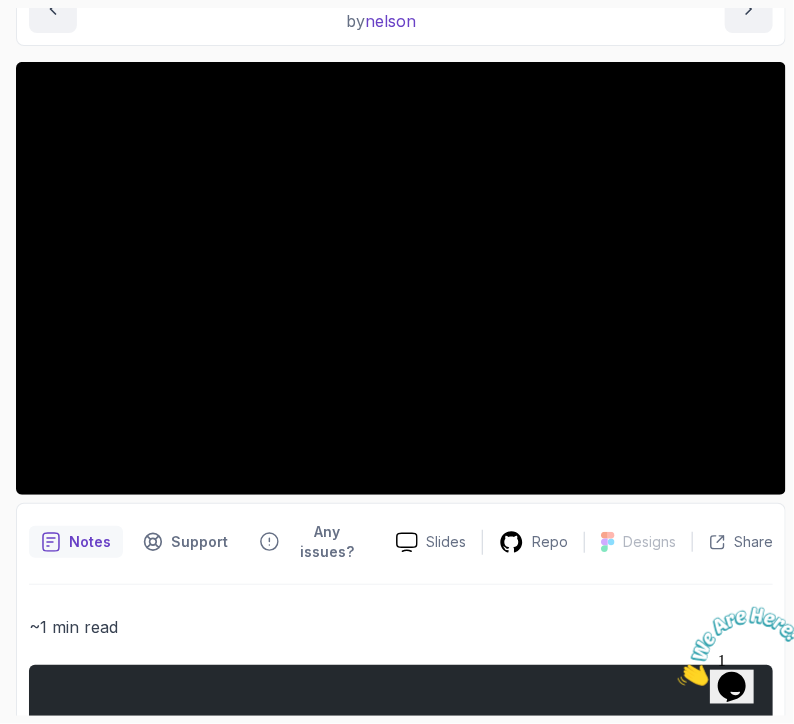 scroll, scrollTop: 372, scrollLeft: 0, axis: vertical 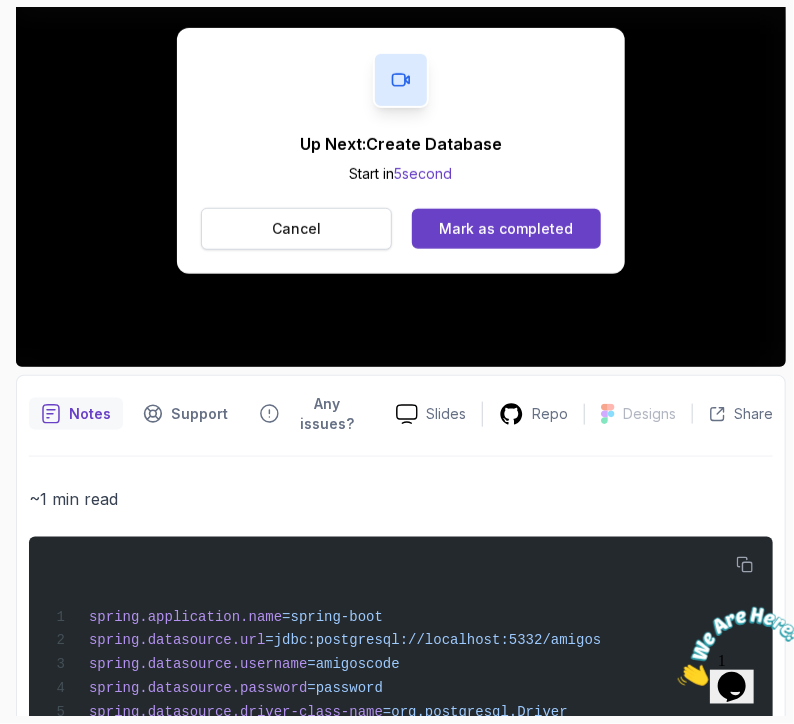click on "Cancel" at bounding box center [296, 229] 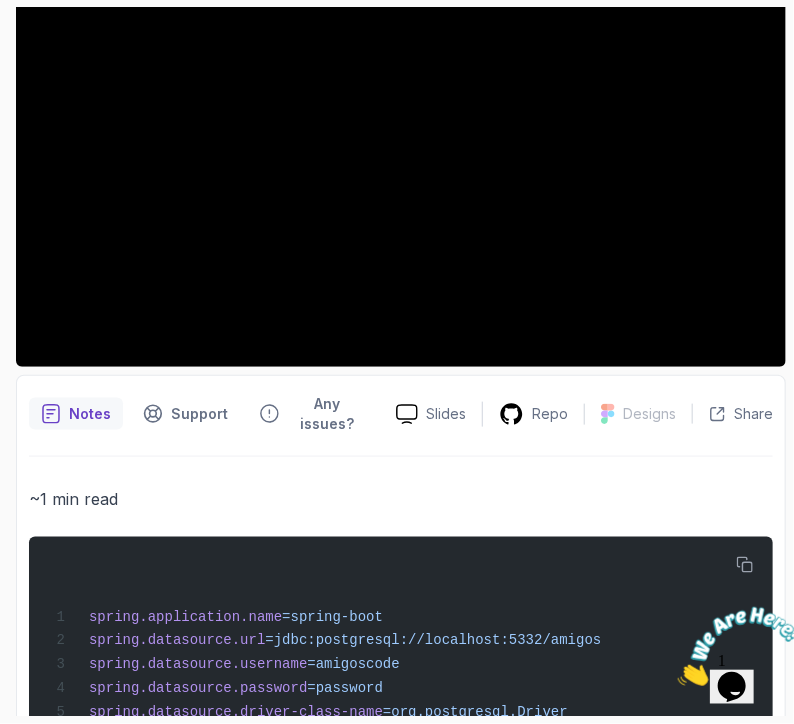 scroll, scrollTop: 0, scrollLeft: 0, axis: both 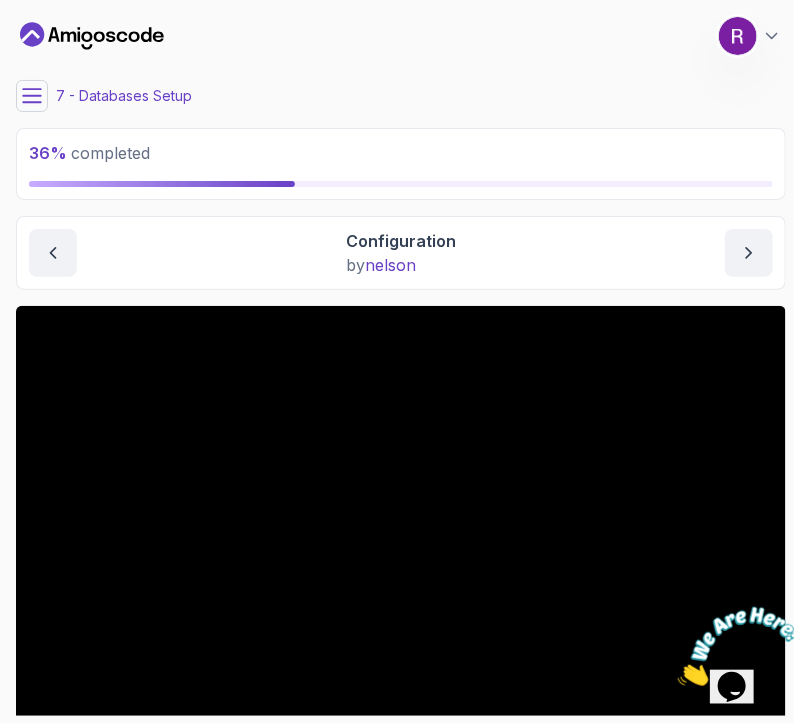 click 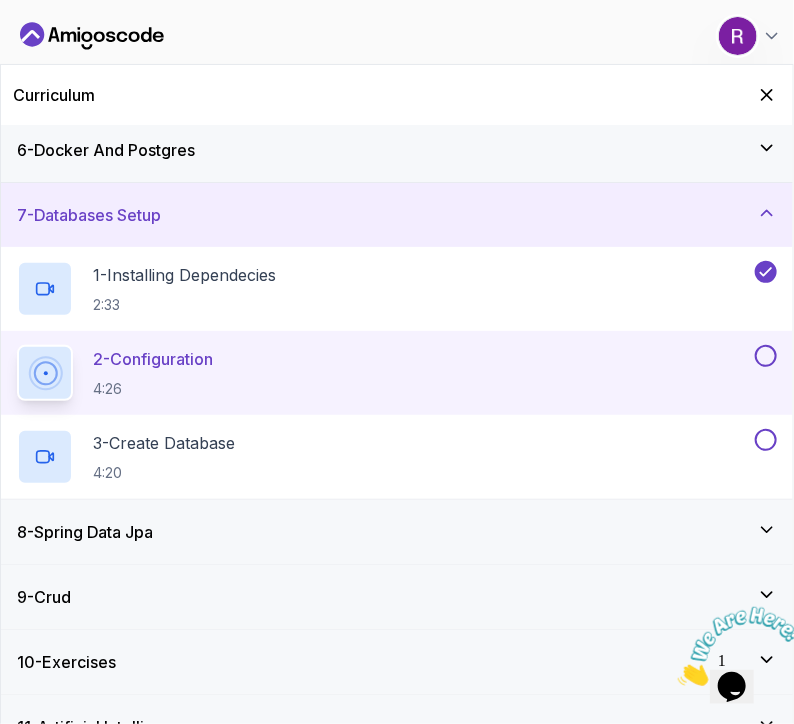 scroll, scrollTop: 336, scrollLeft: 0, axis: vertical 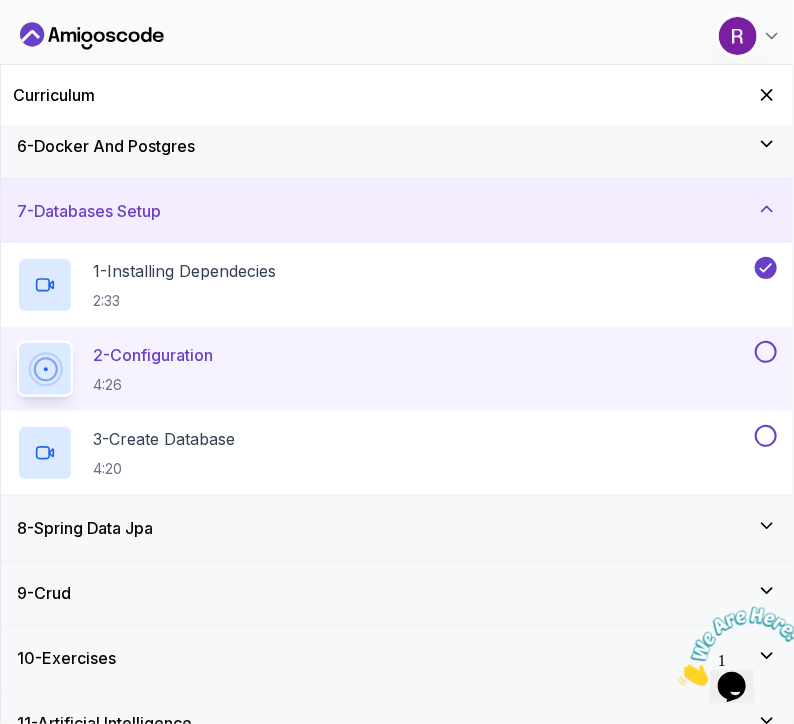 click on "2  -  Configuration 4:26" at bounding box center [397, 369] 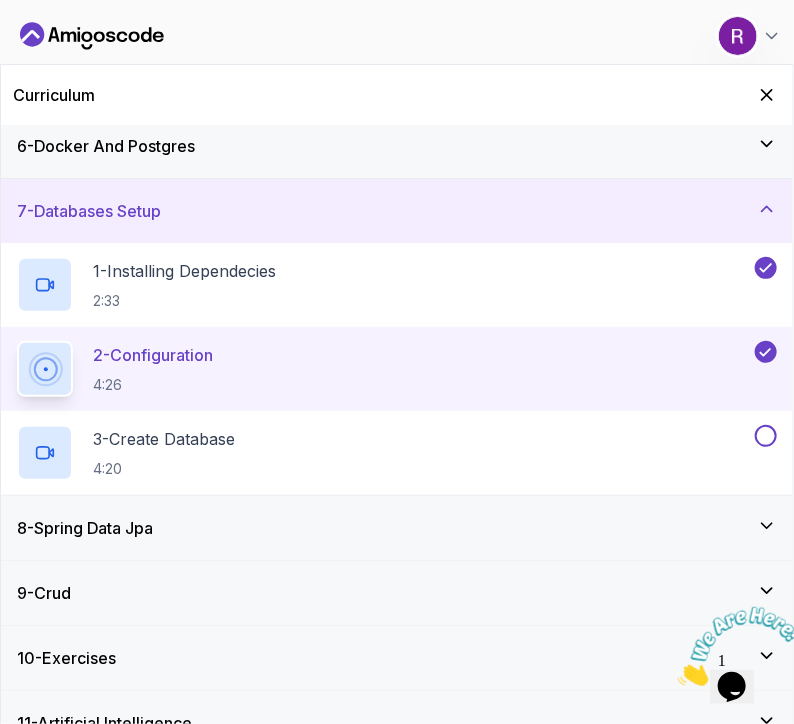 click 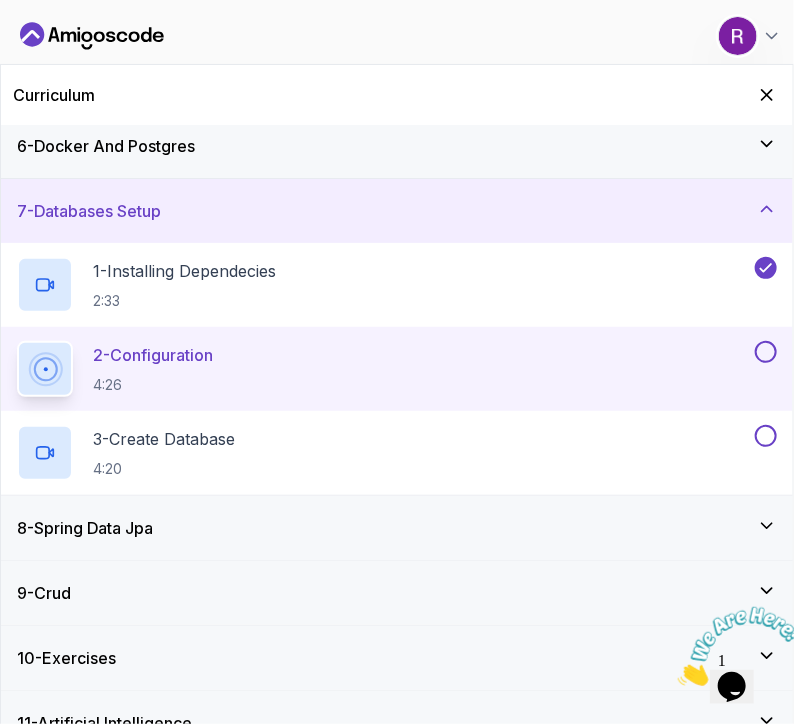 click at bounding box center [766, 352] 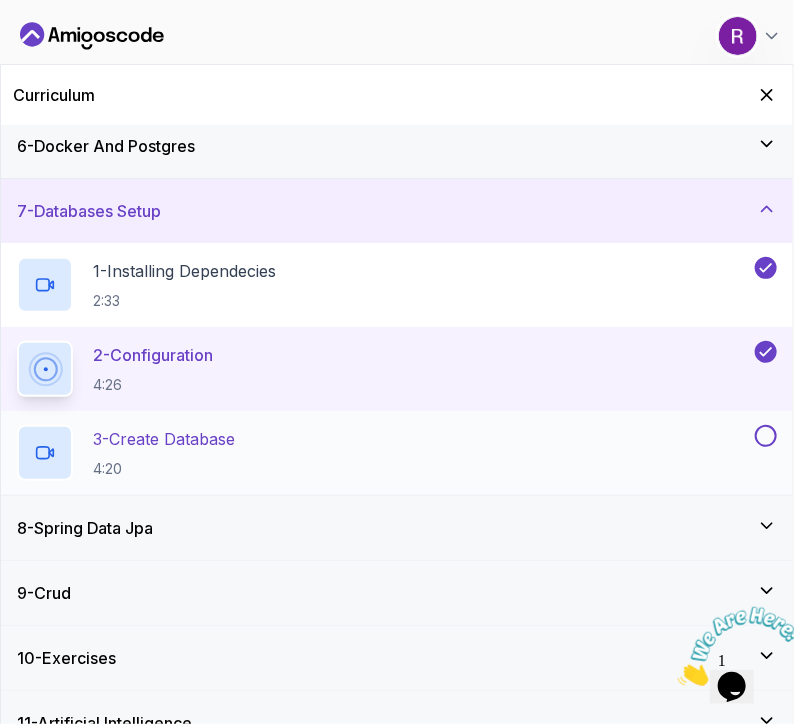 click on "3  -  Create Database" at bounding box center [164, 439] 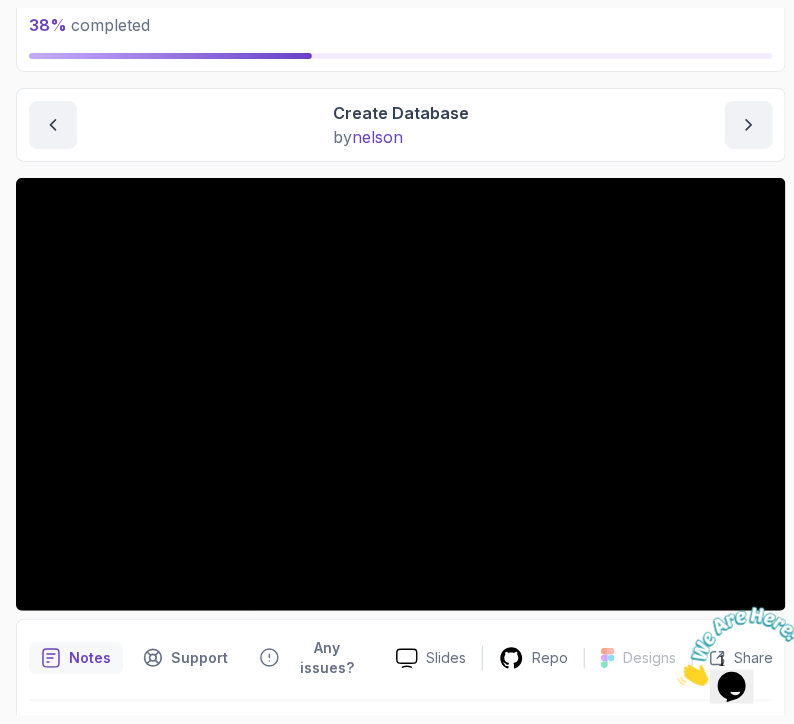 scroll, scrollTop: 0, scrollLeft: 0, axis: both 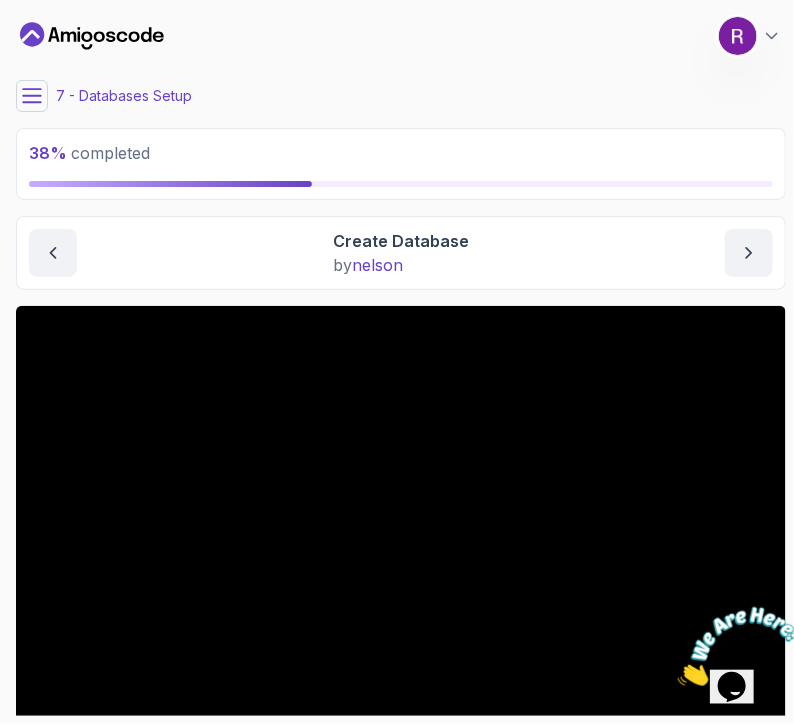 click 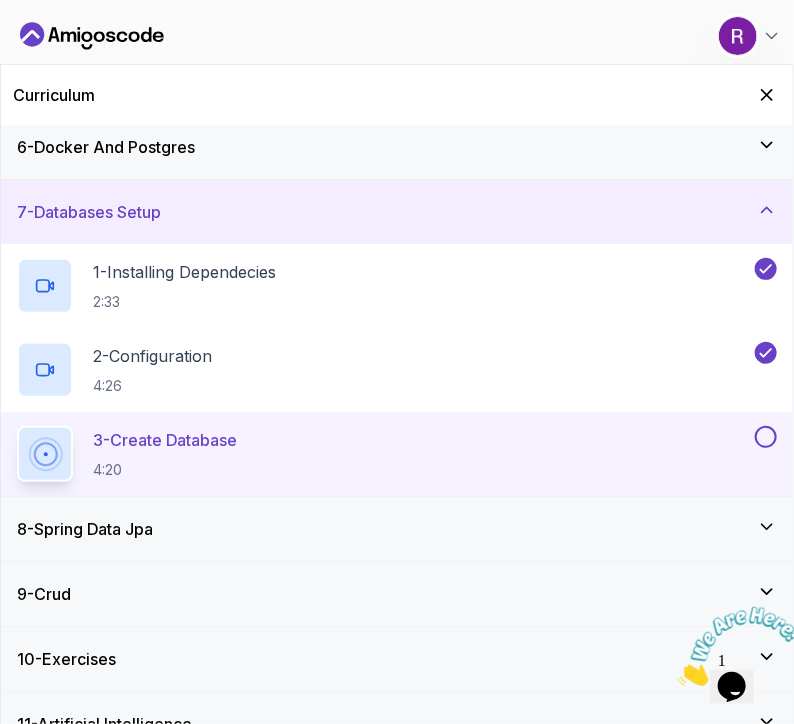 scroll, scrollTop: 366, scrollLeft: 0, axis: vertical 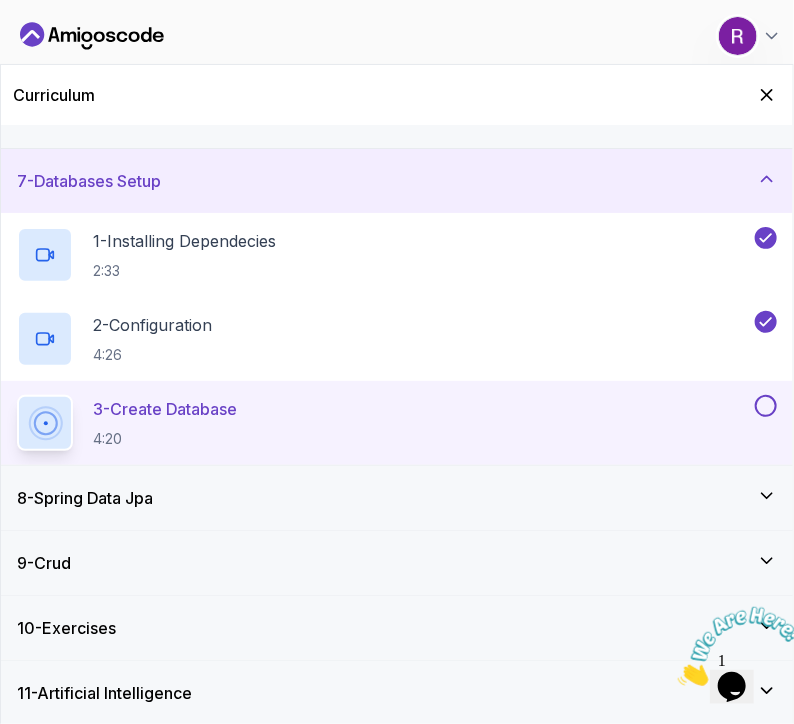 click on "8  -  Spring Data Jpa" at bounding box center [397, 498] 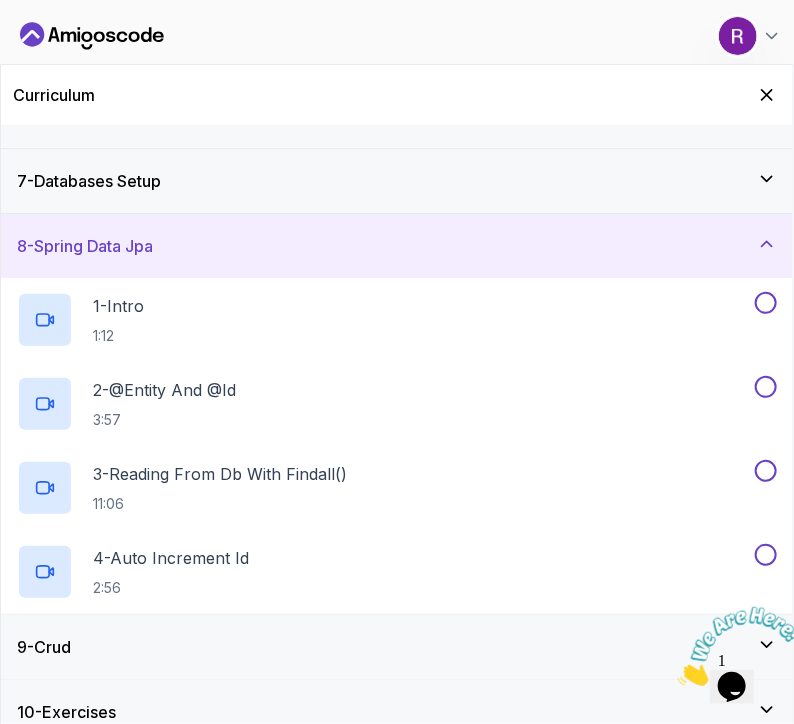 click on "8  -  Spring Data Jpa" at bounding box center [397, 246] 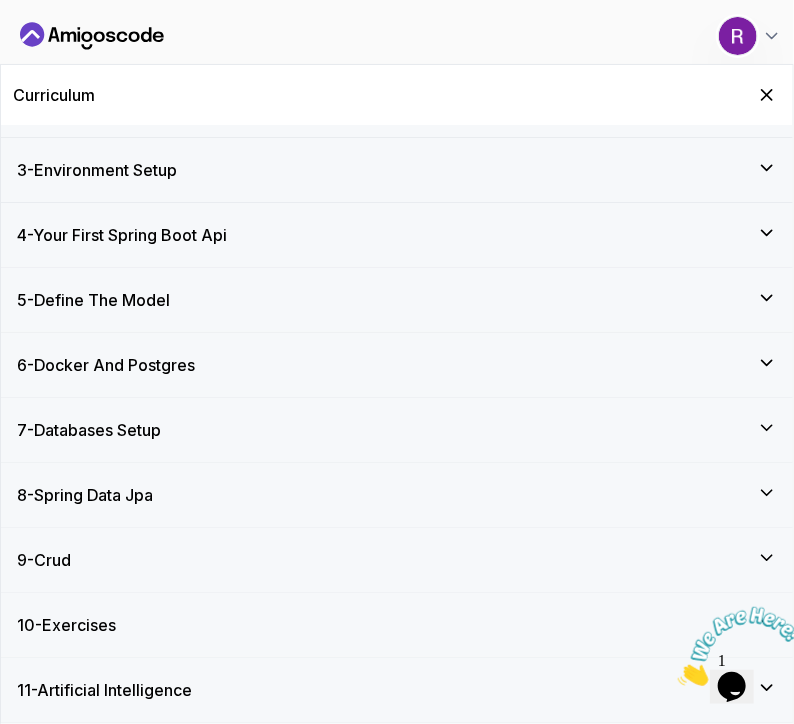 scroll, scrollTop: 114, scrollLeft: 0, axis: vertical 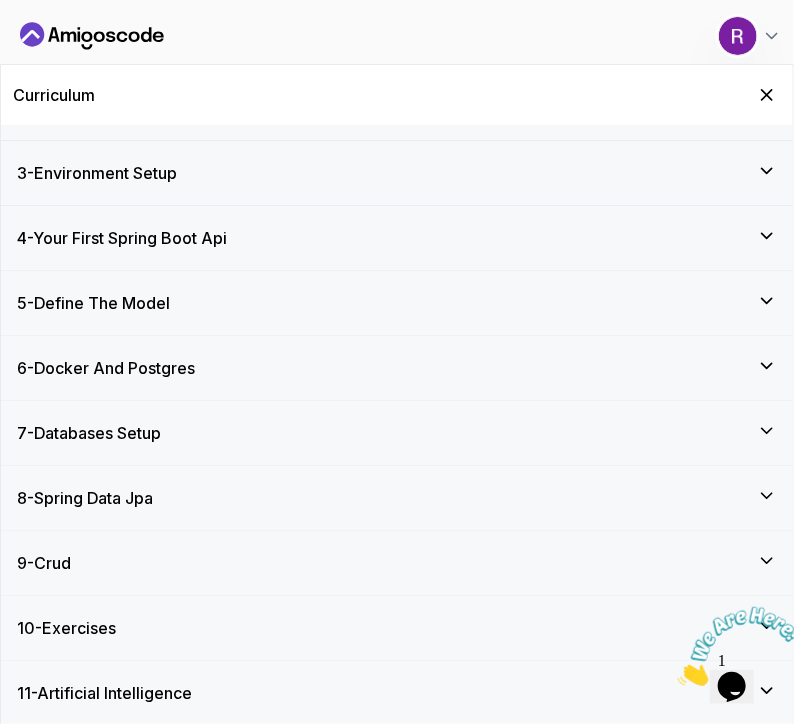 click on "9  -  Crud" at bounding box center [397, 563] 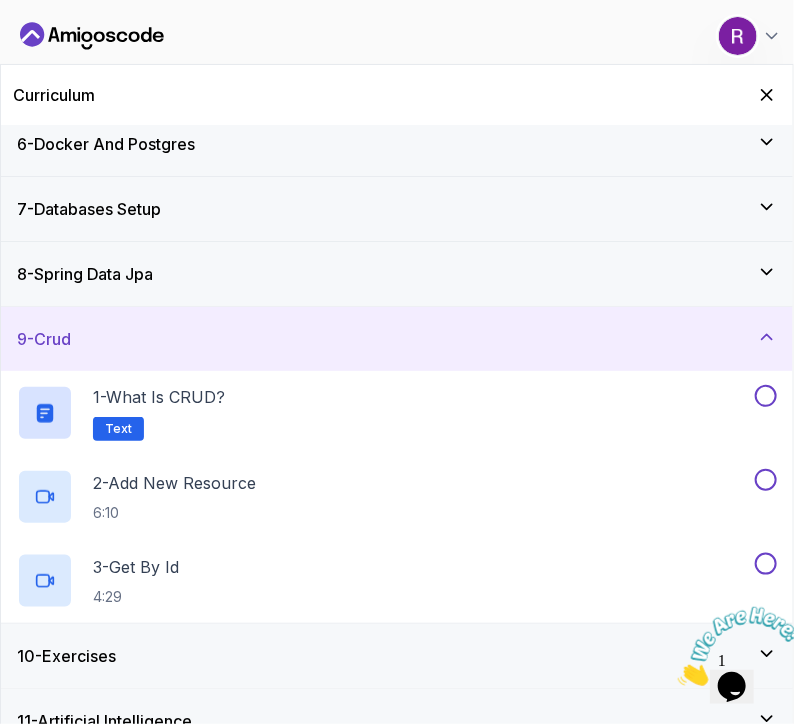 scroll, scrollTop: 338, scrollLeft: 0, axis: vertical 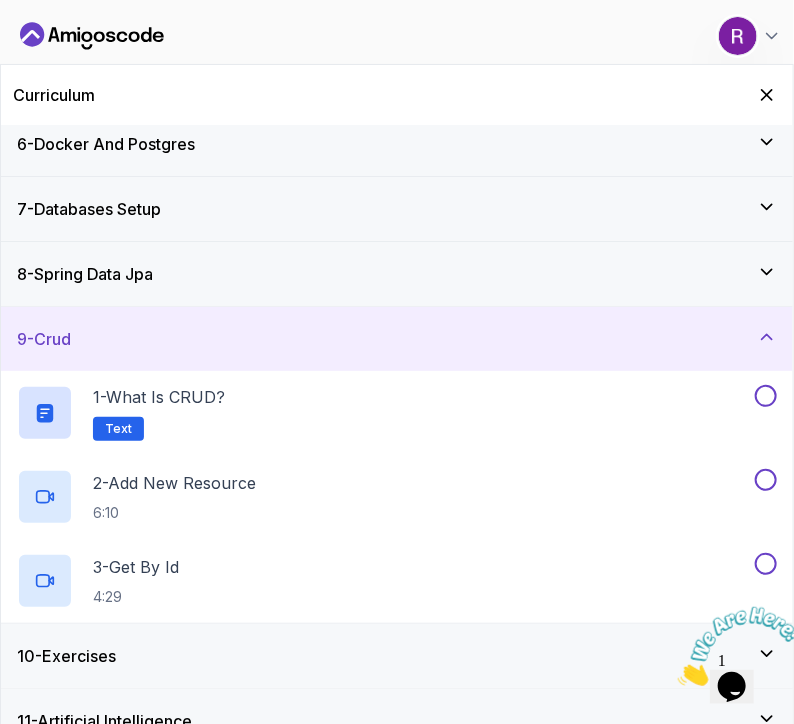 click on "9  -  Crud" at bounding box center (397, 339) 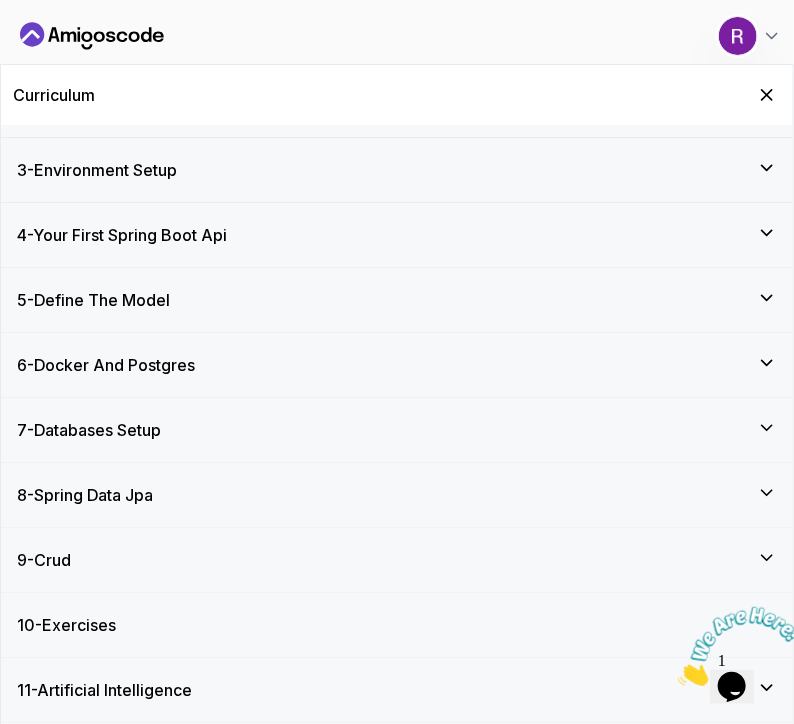 scroll, scrollTop: 114, scrollLeft: 0, axis: vertical 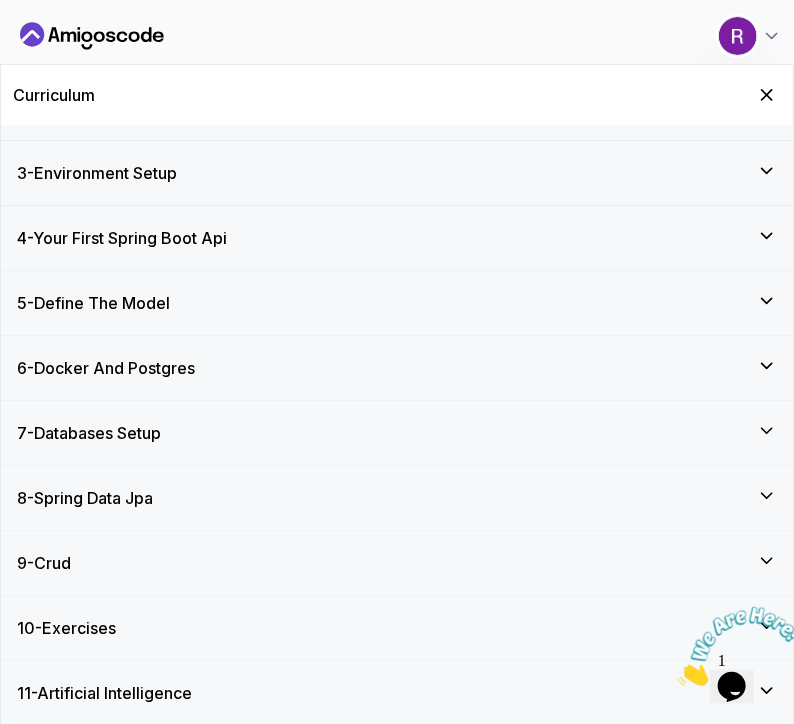 click on "8  -  Spring Data Jpa" at bounding box center [397, 498] 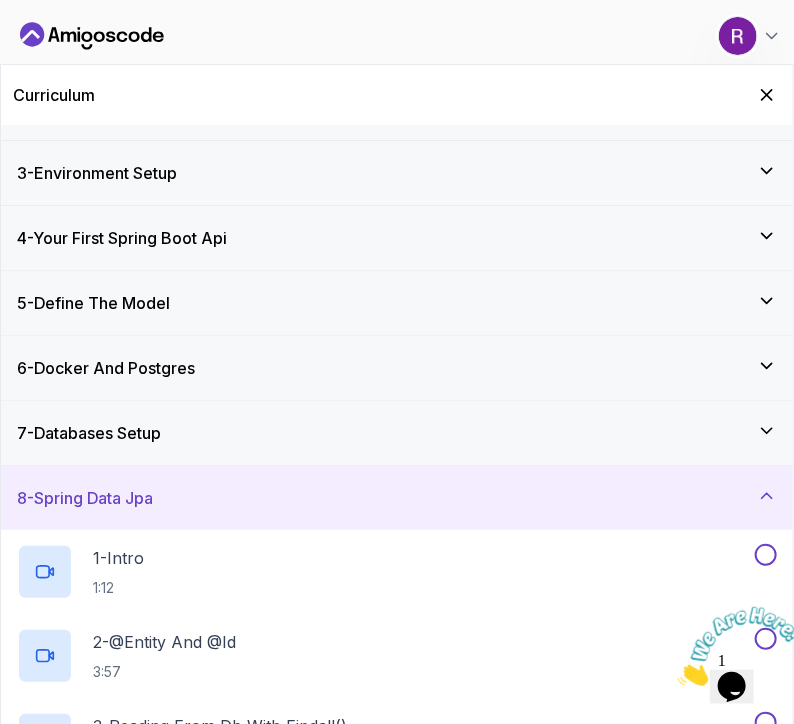 click on "7  -  Databases Setup" at bounding box center (397, 433) 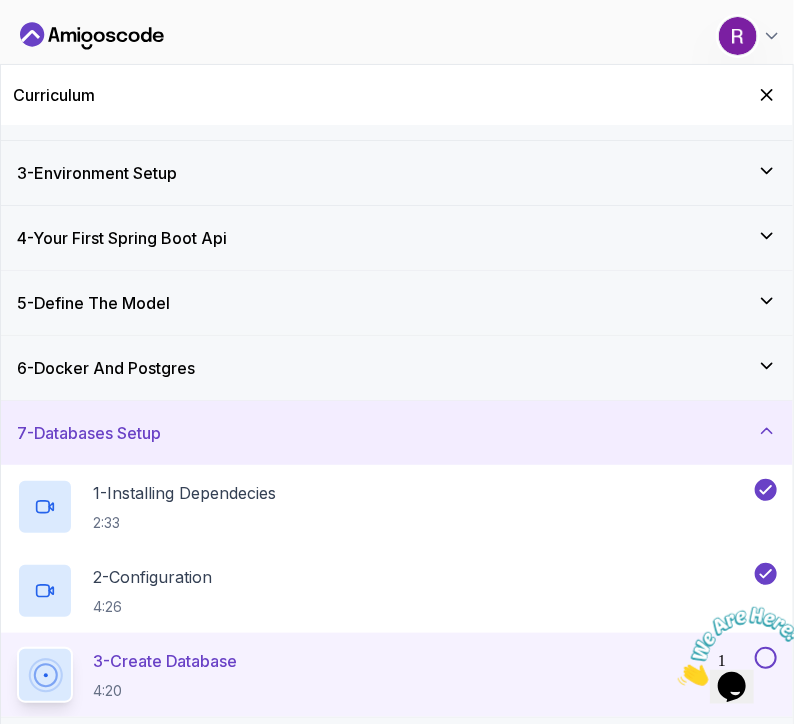 click on "3  -  Create Database" at bounding box center [165, 661] 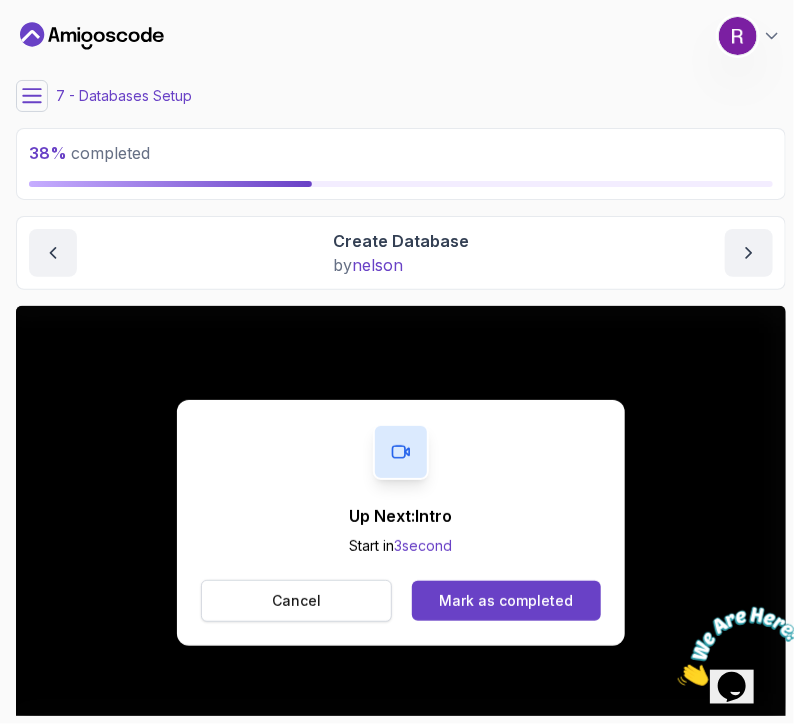 click on "Cancel" at bounding box center (296, 601) 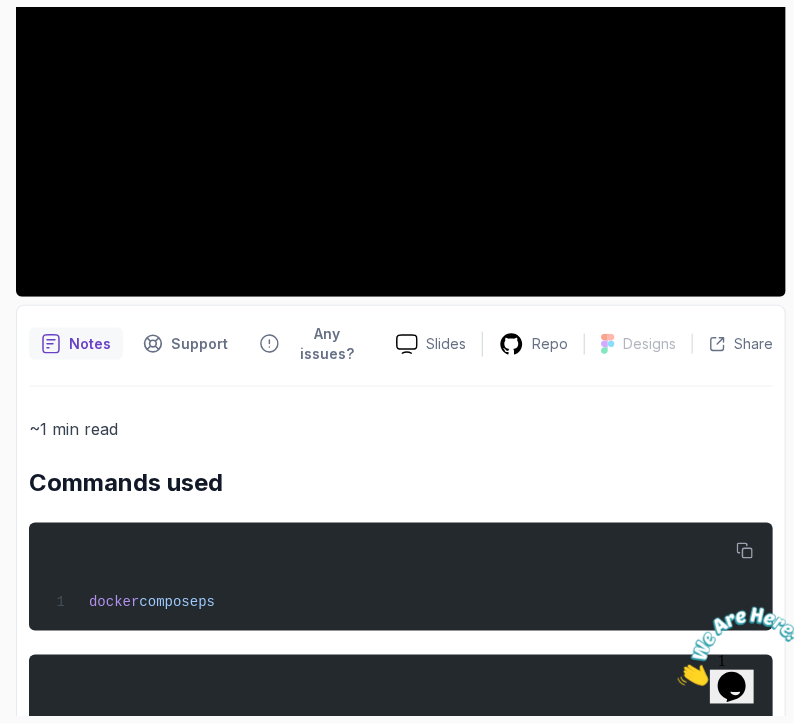 scroll, scrollTop: 420, scrollLeft: 0, axis: vertical 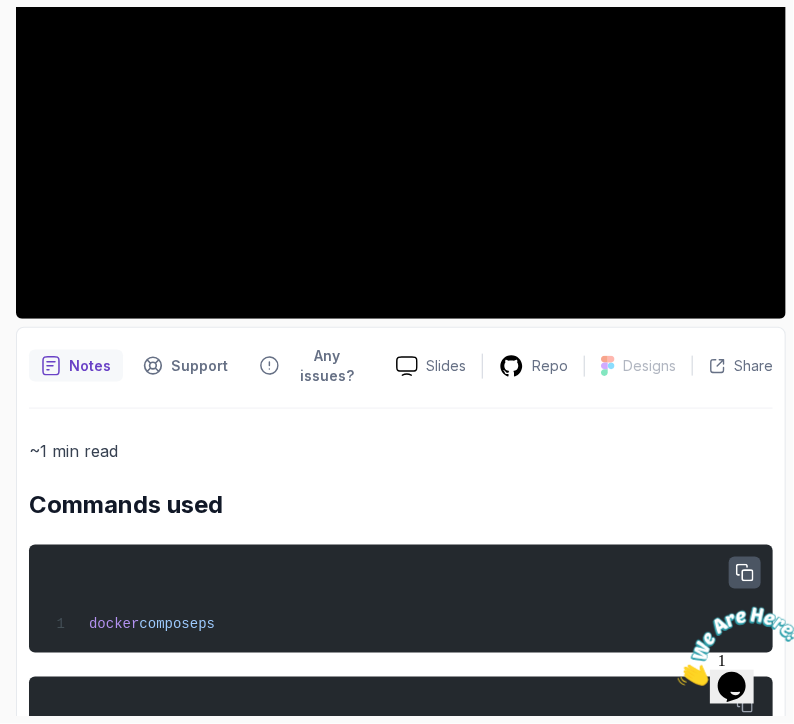 click at bounding box center (745, 573) 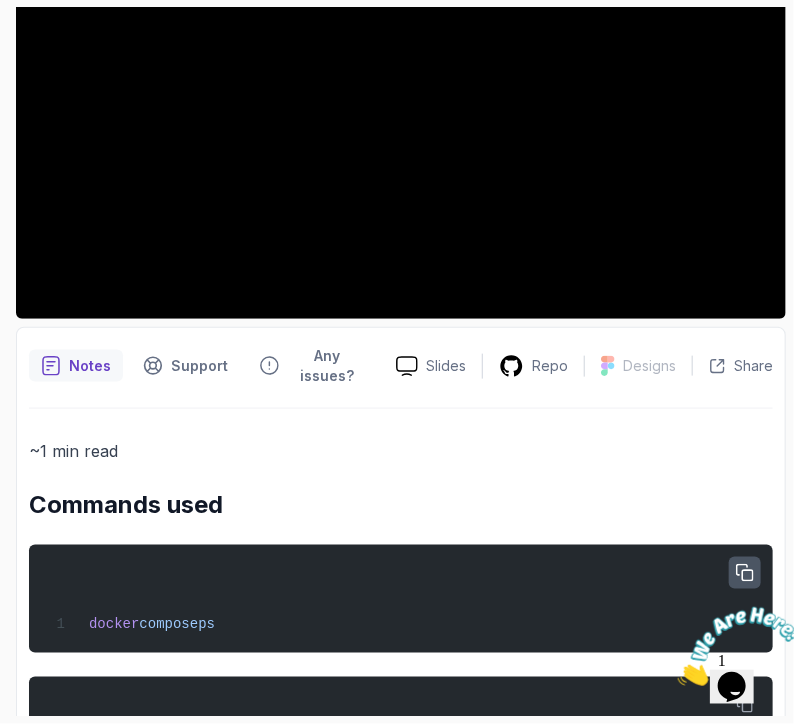 click 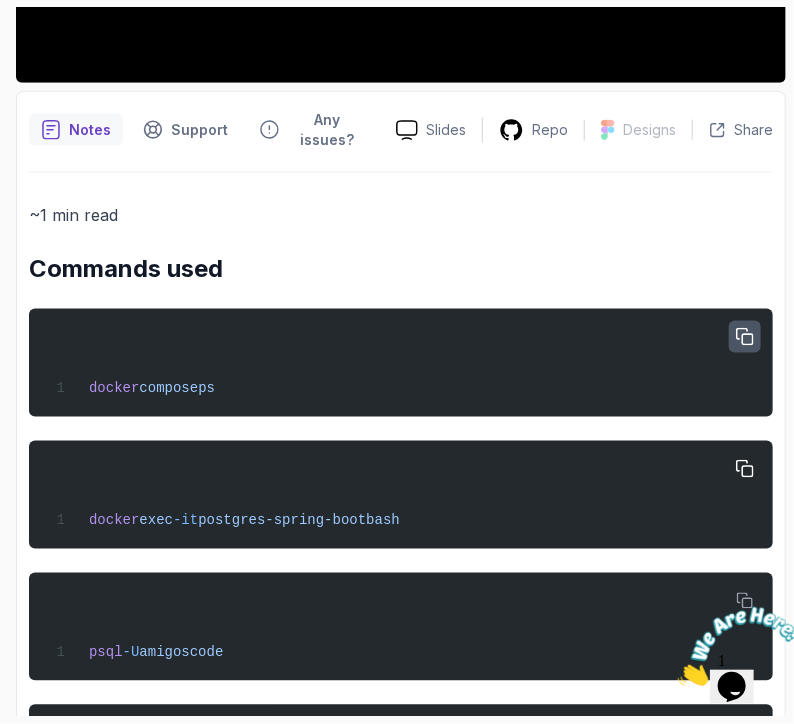 scroll, scrollTop: 656, scrollLeft: 0, axis: vertical 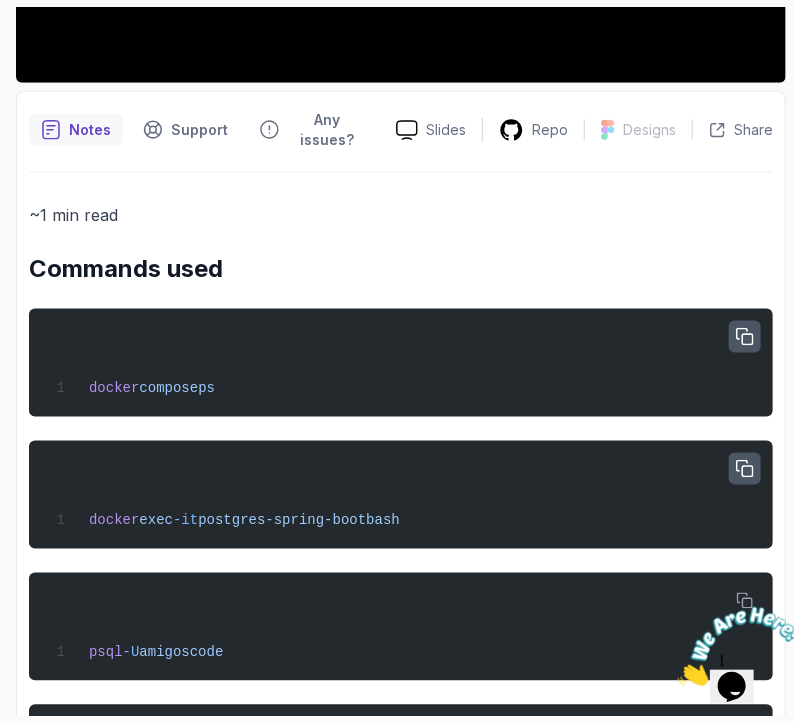 click 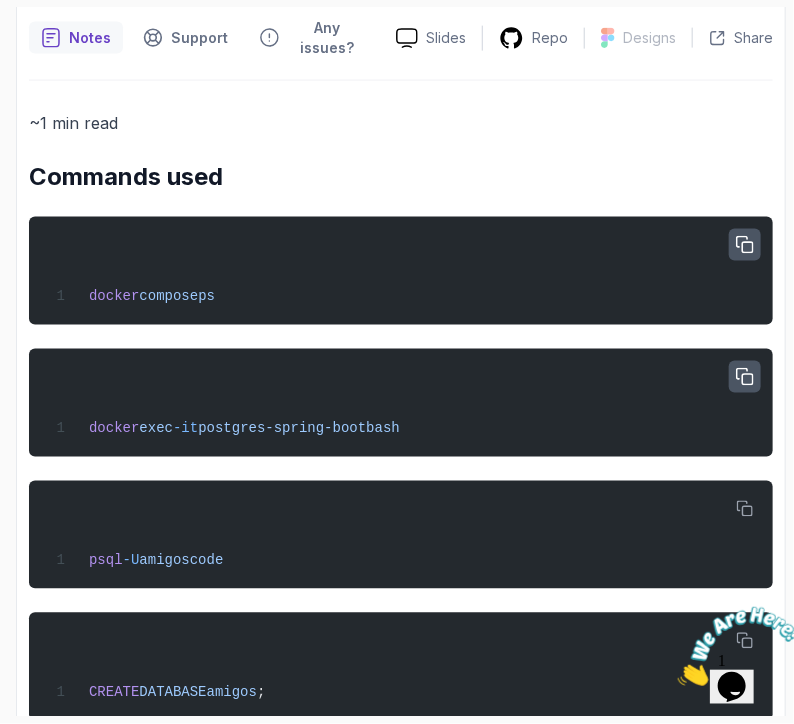 scroll, scrollTop: 750, scrollLeft: 0, axis: vertical 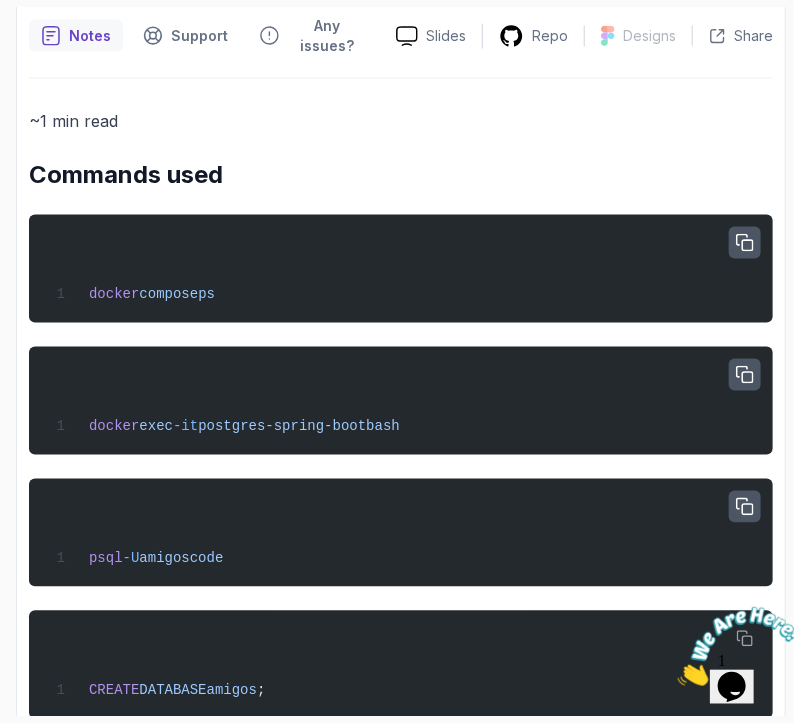 click at bounding box center (745, 507) 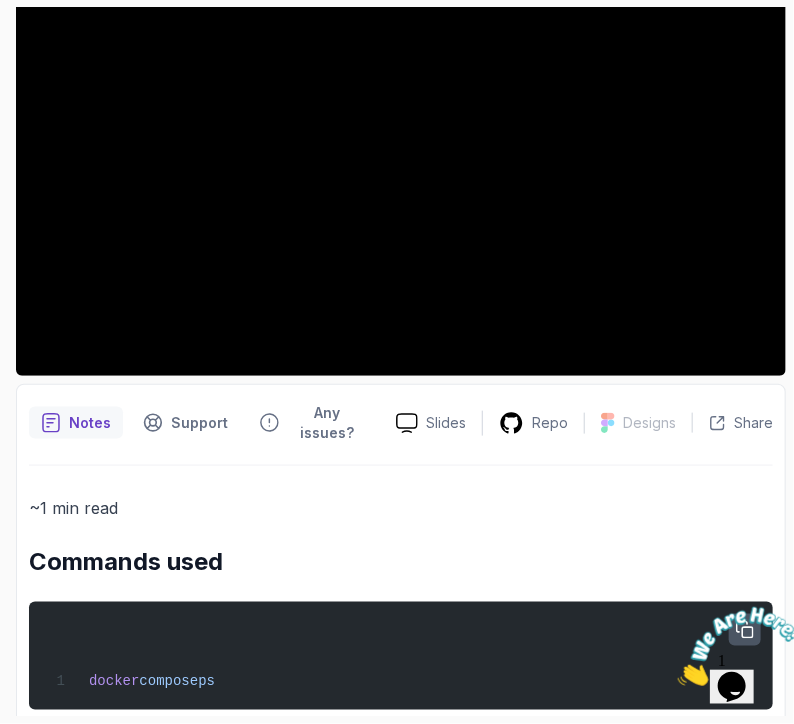 scroll, scrollTop: 360, scrollLeft: 0, axis: vertical 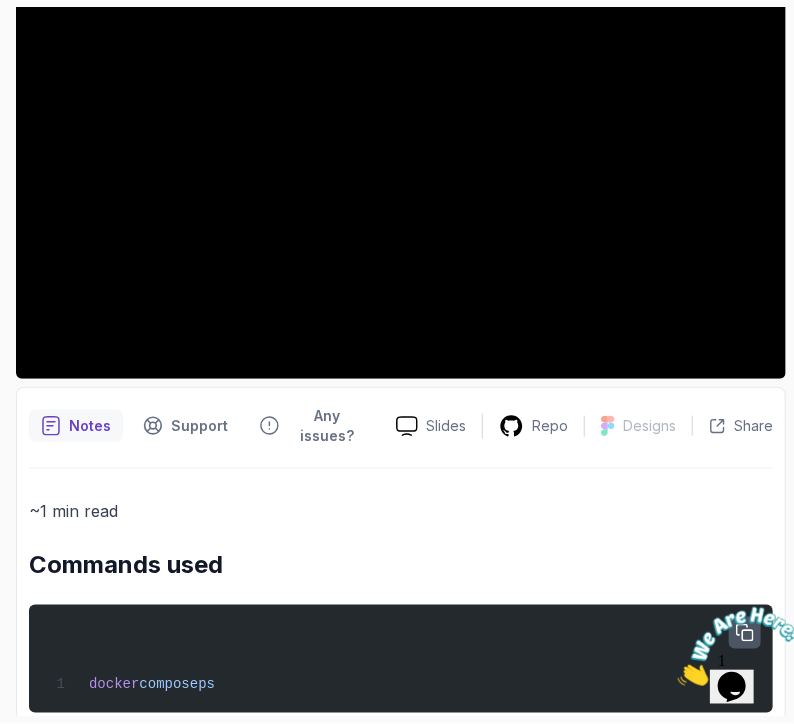 type 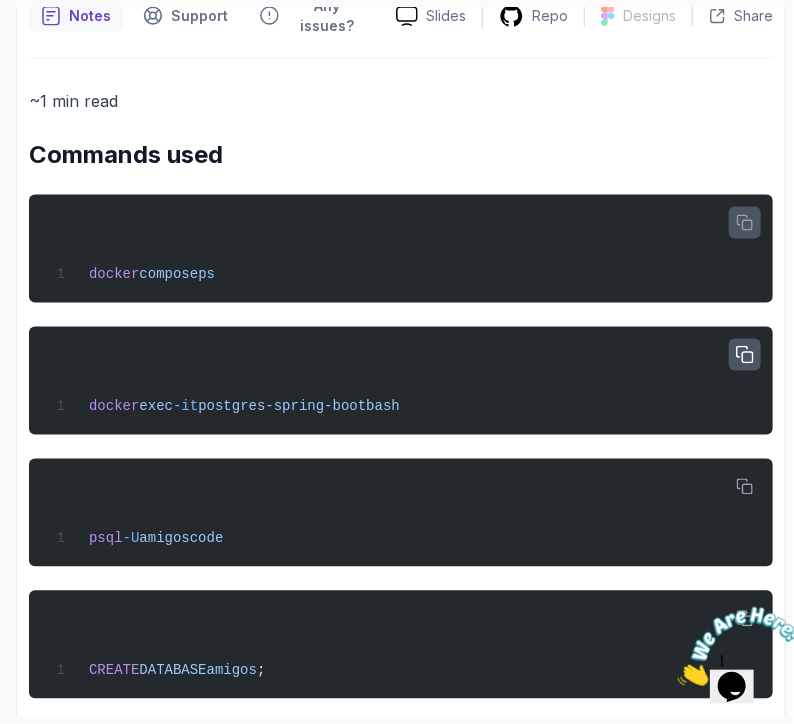 scroll, scrollTop: 772, scrollLeft: 0, axis: vertical 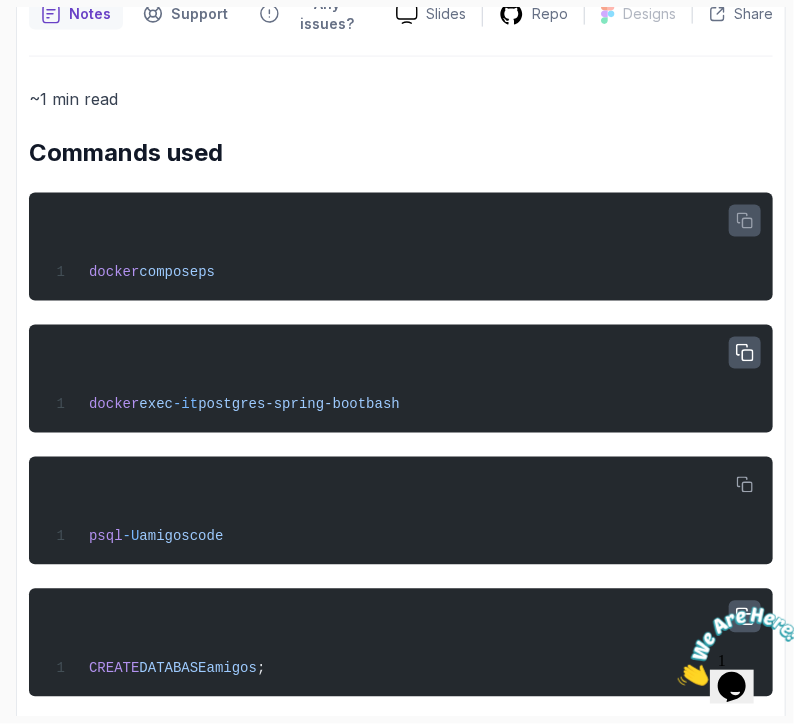 click 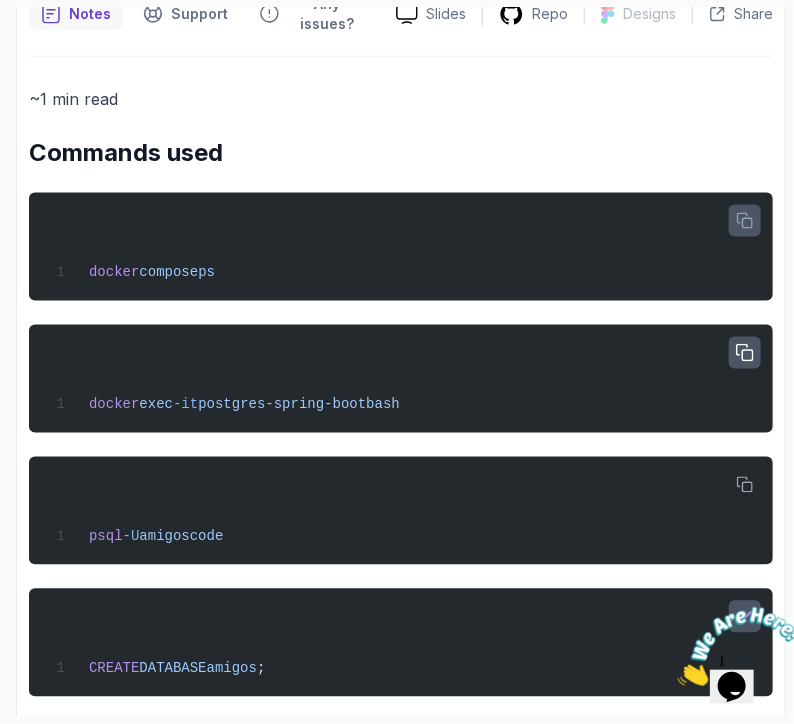 scroll, scrollTop: 0, scrollLeft: 0, axis: both 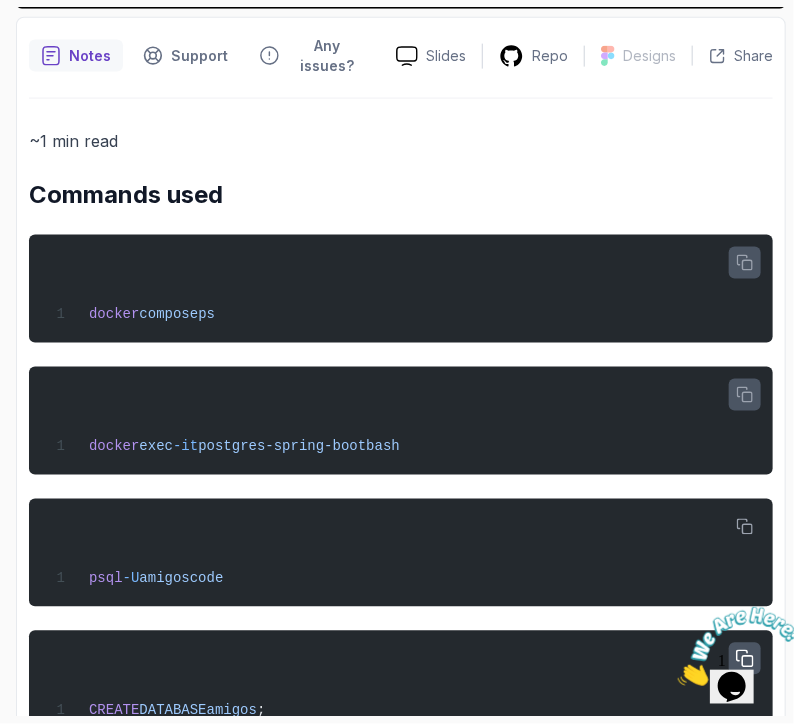 click 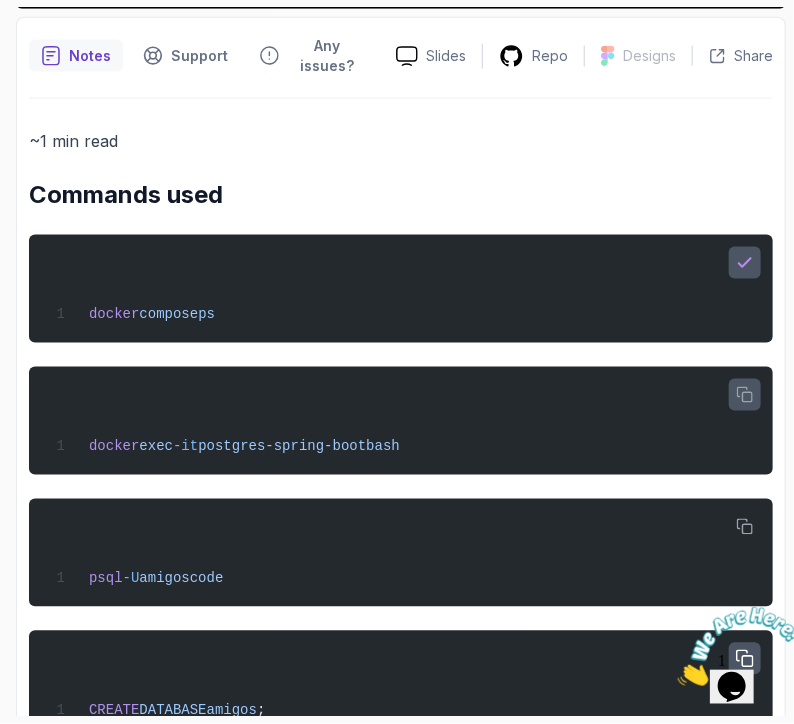 click 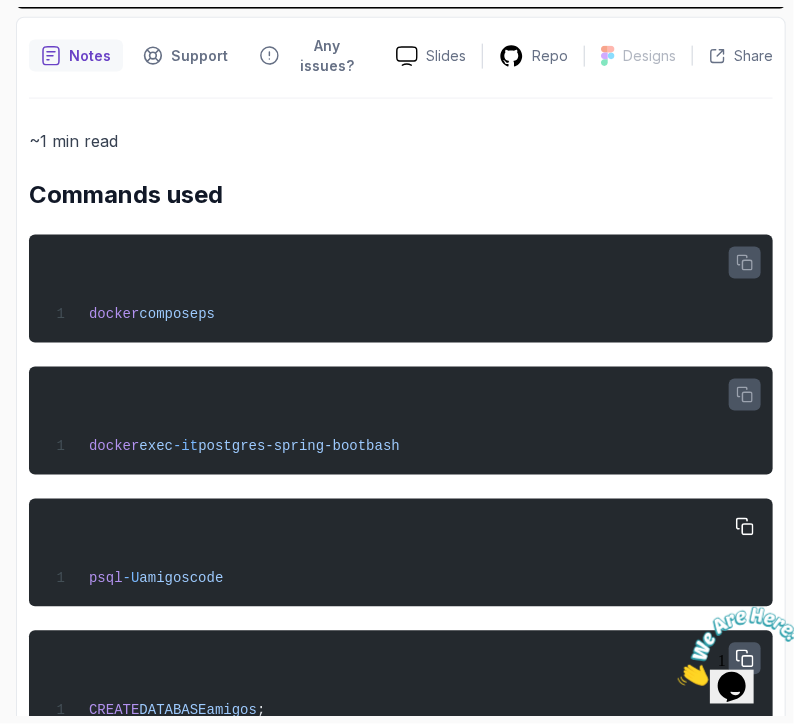 scroll, scrollTop: 748, scrollLeft: 0, axis: vertical 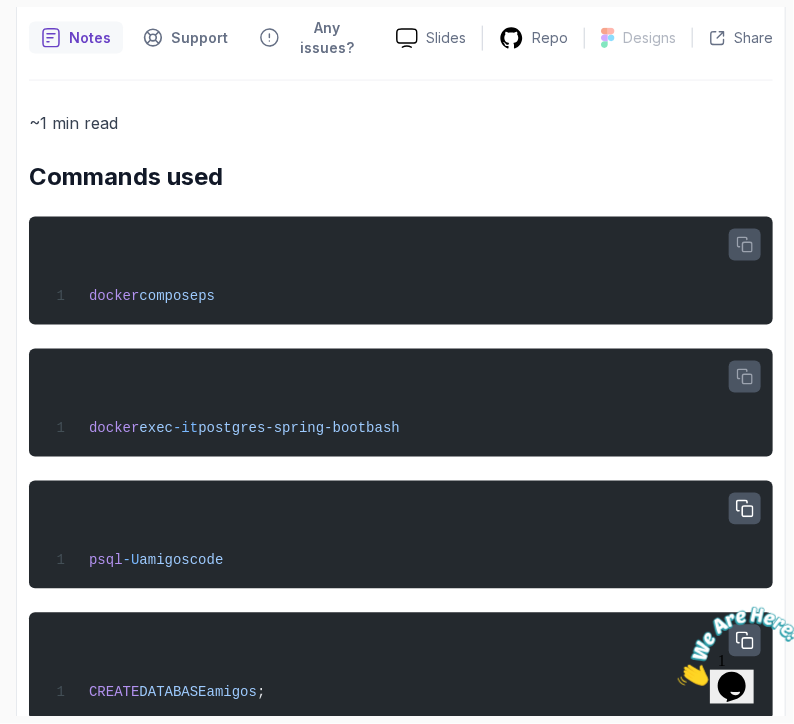 click 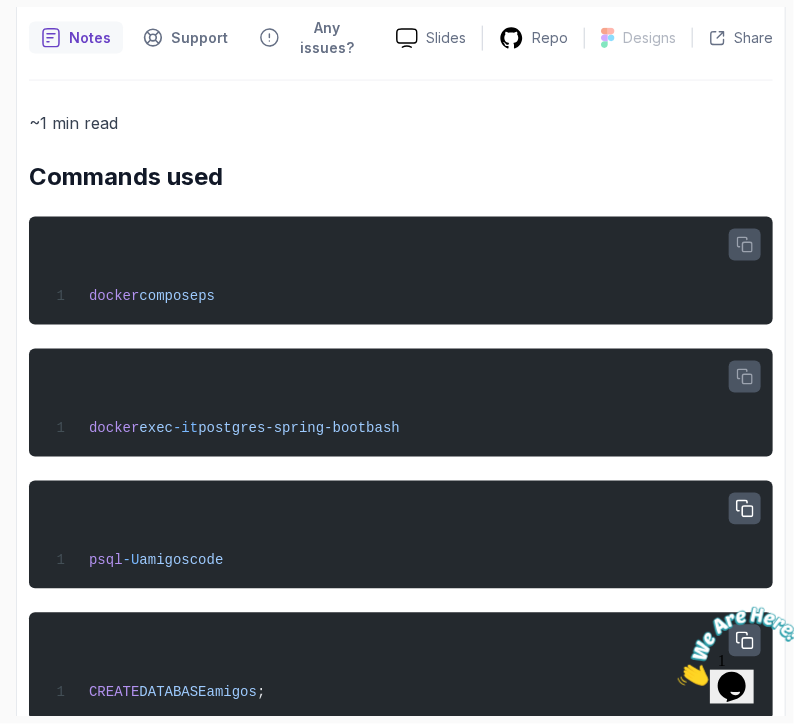 scroll, scrollTop: 772, scrollLeft: 0, axis: vertical 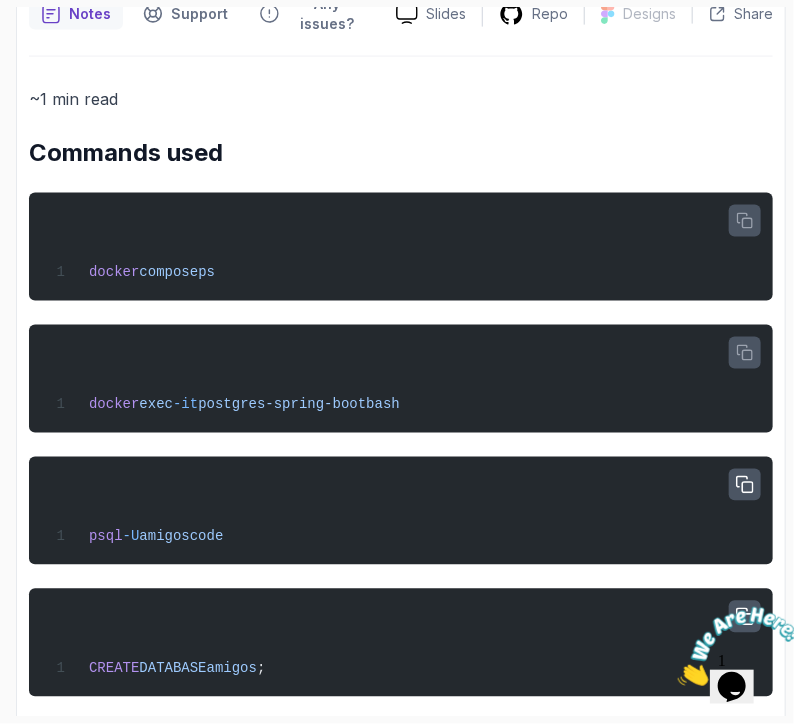 click 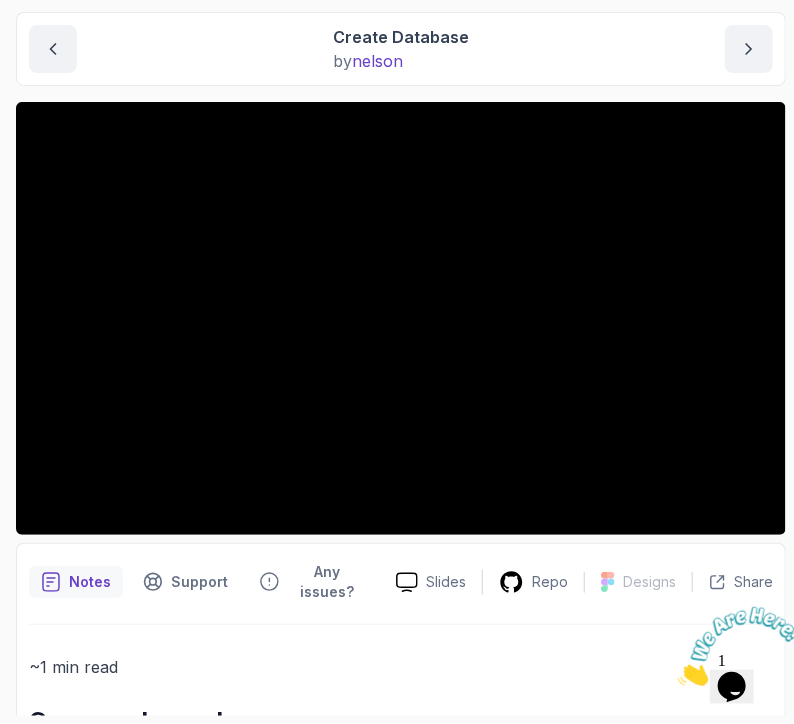 scroll, scrollTop: 204, scrollLeft: 0, axis: vertical 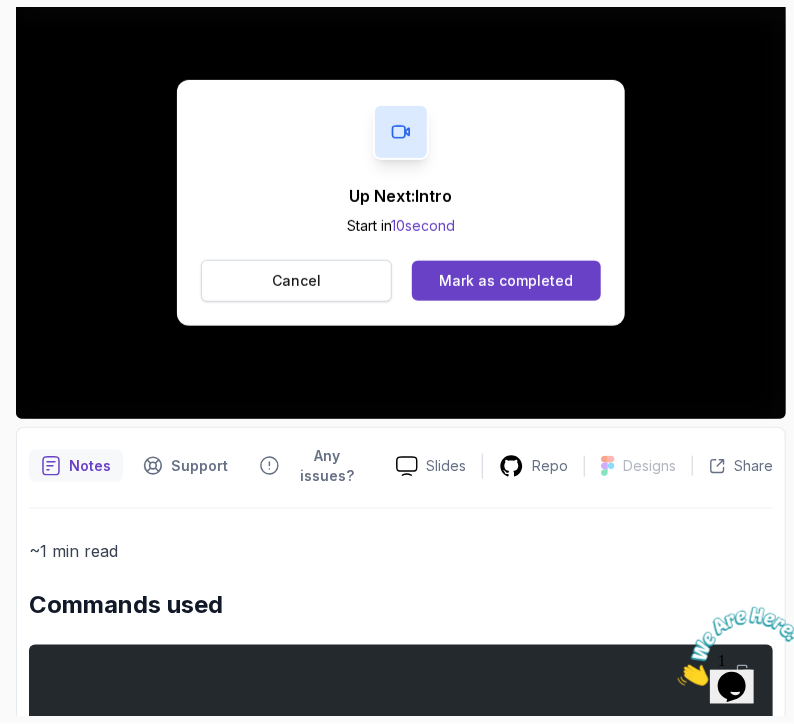 click on "Cancel" at bounding box center [296, 281] 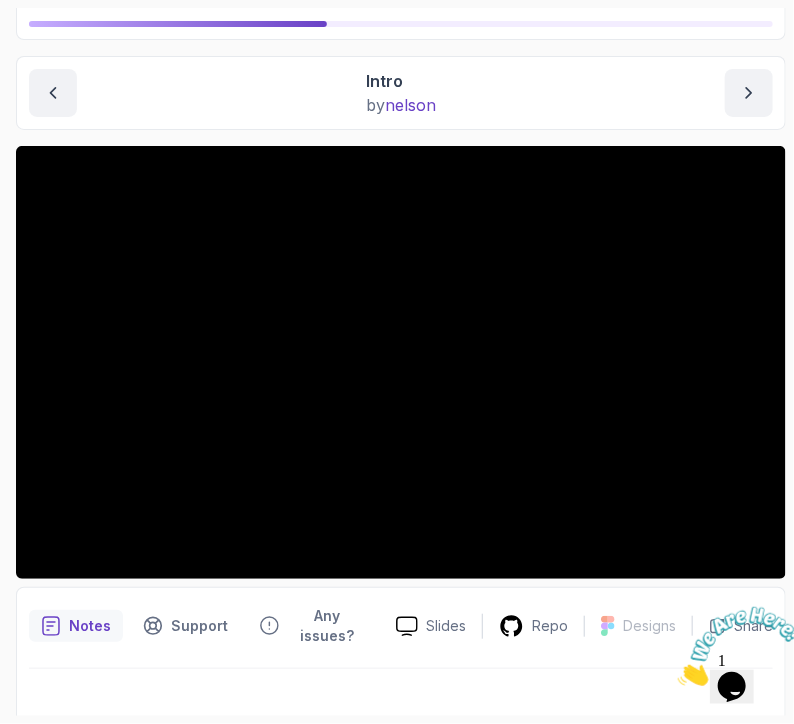 scroll, scrollTop: 0, scrollLeft: 0, axis: both 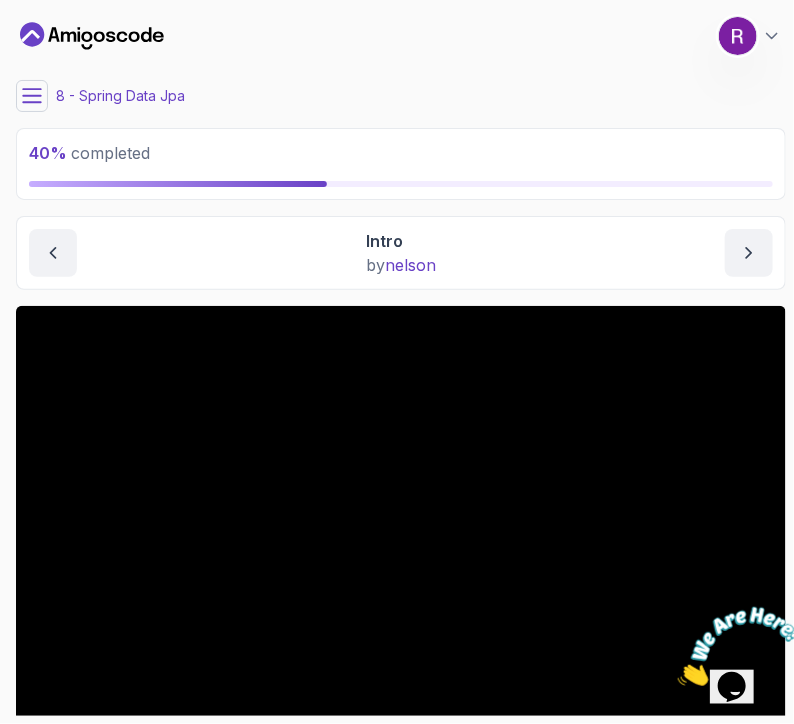 click 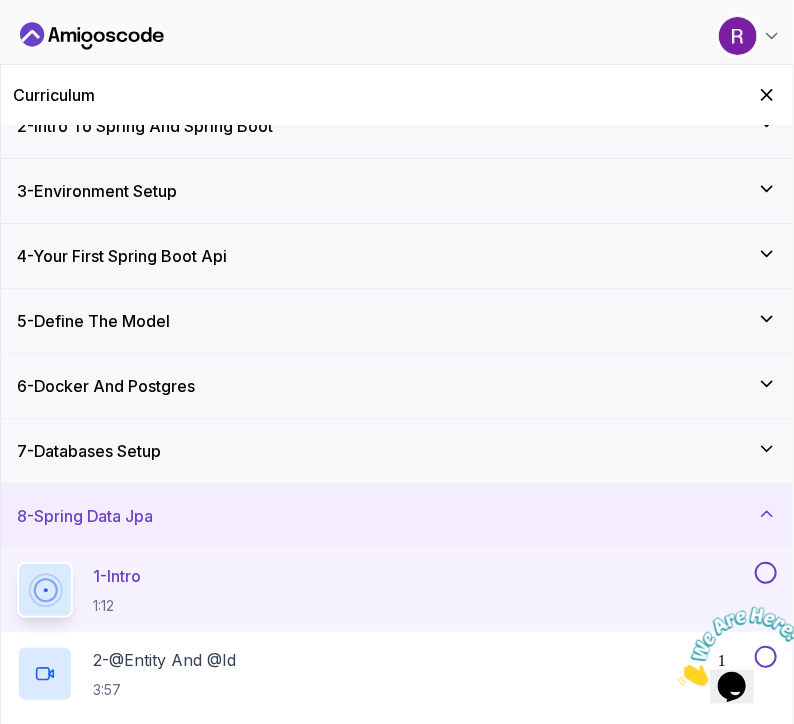scroll, scrollTop: 104, scrollLeft: 0, axis: vertical 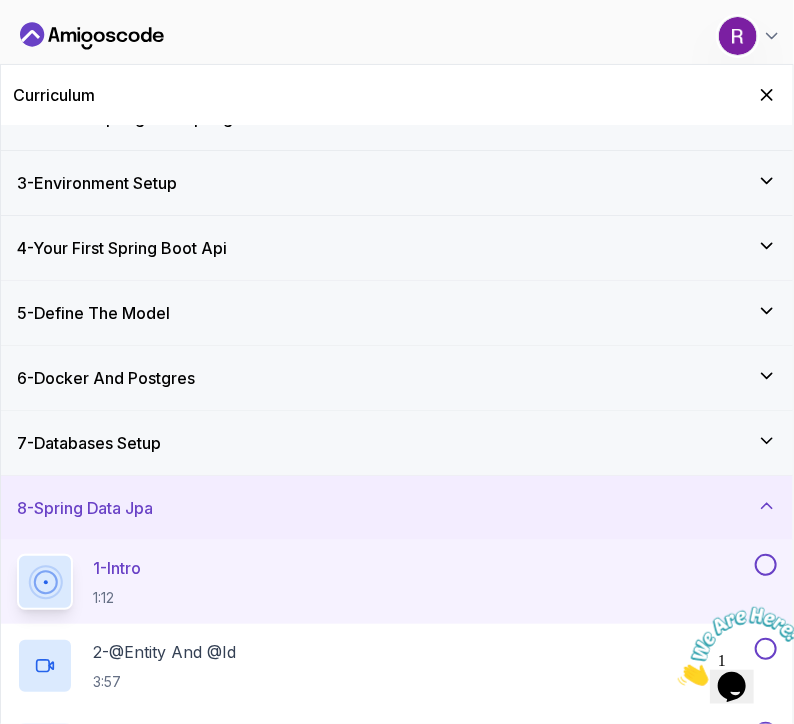 click on "7  -  Databases Setup" at bounding box center (397, 443) 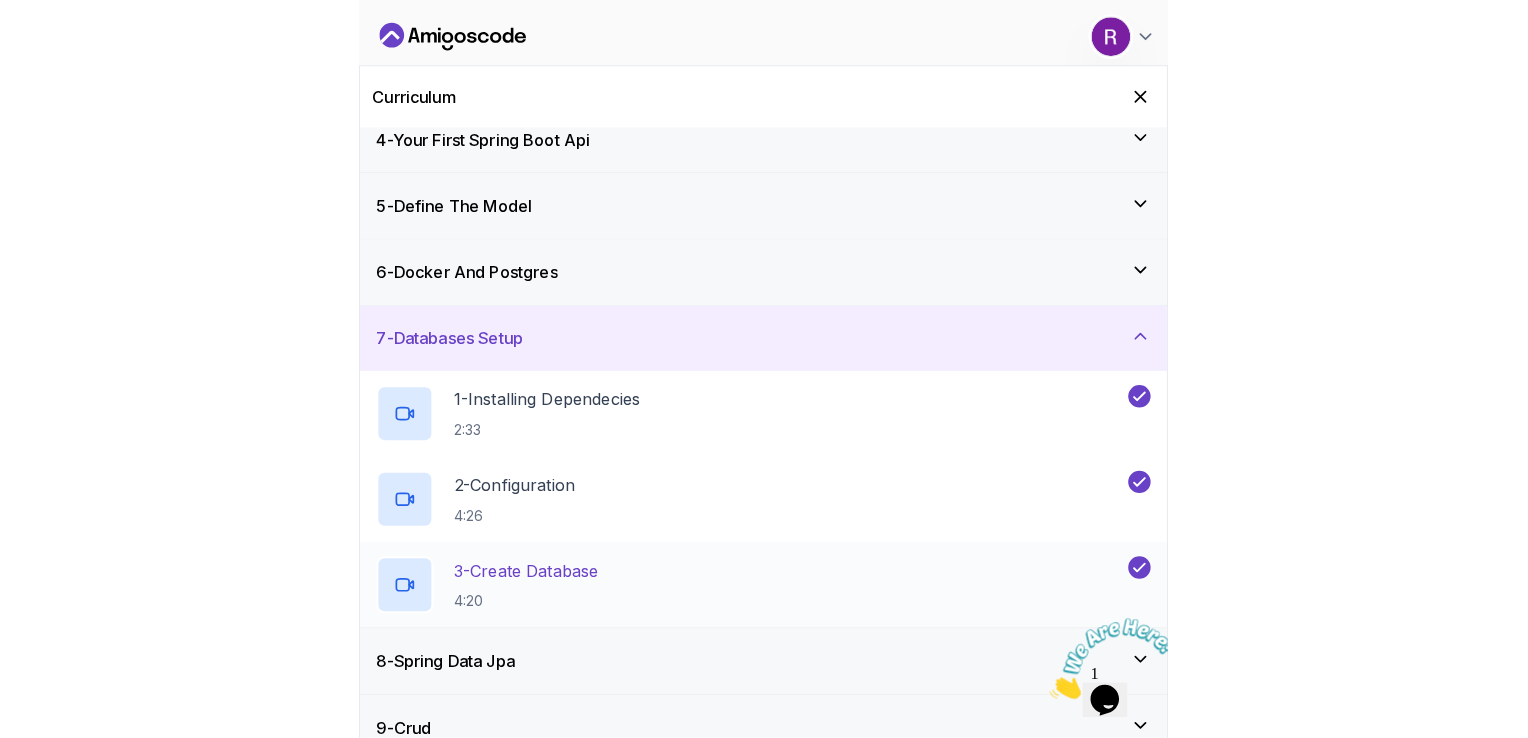 scroll, scrollTop: 366, scrollLeft: 0, axis: vertical 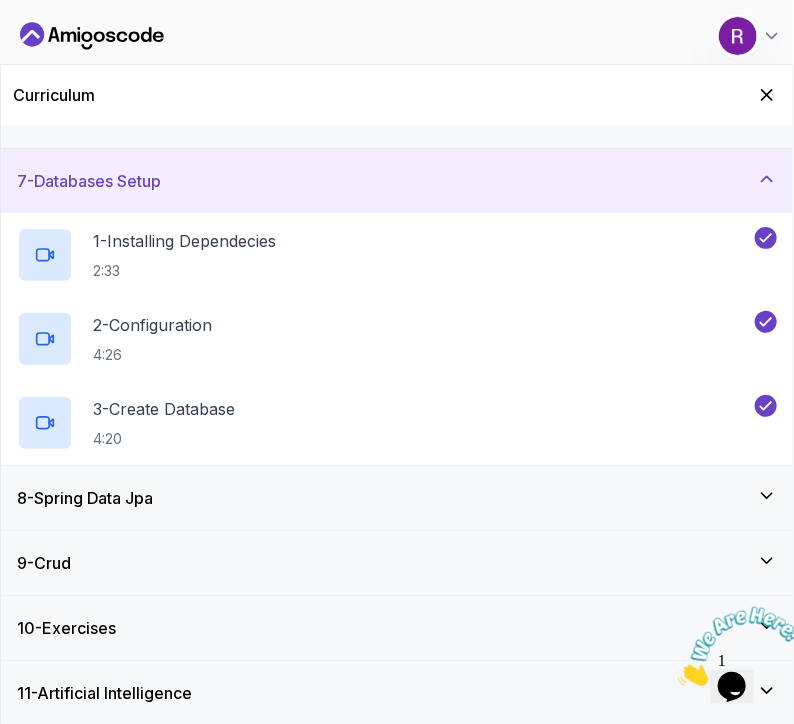 click on "8  -  Spring Data Jpa" at bounding box center [397, 498] 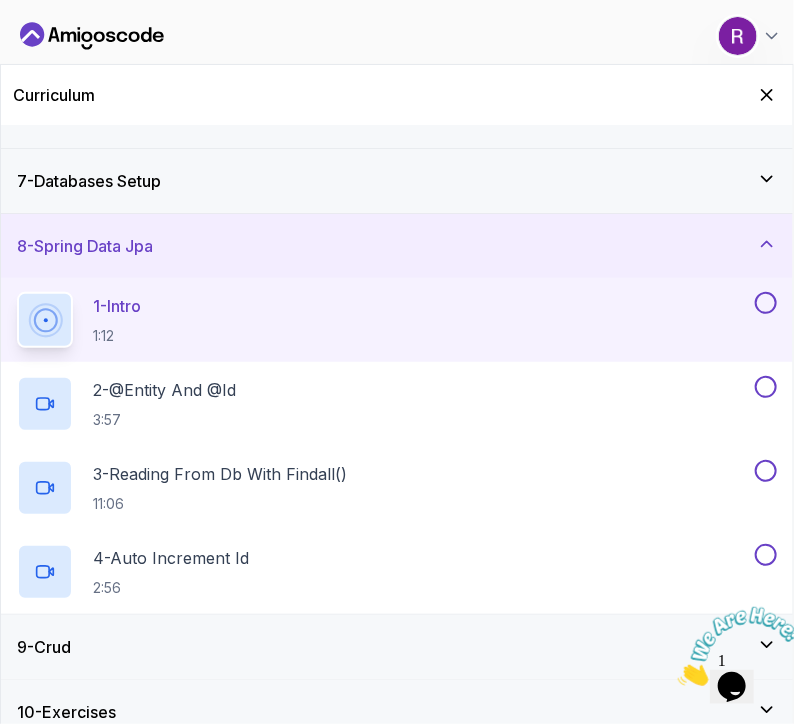 click on "1  -  Intro 1:12" at bounding box center [384, 320] 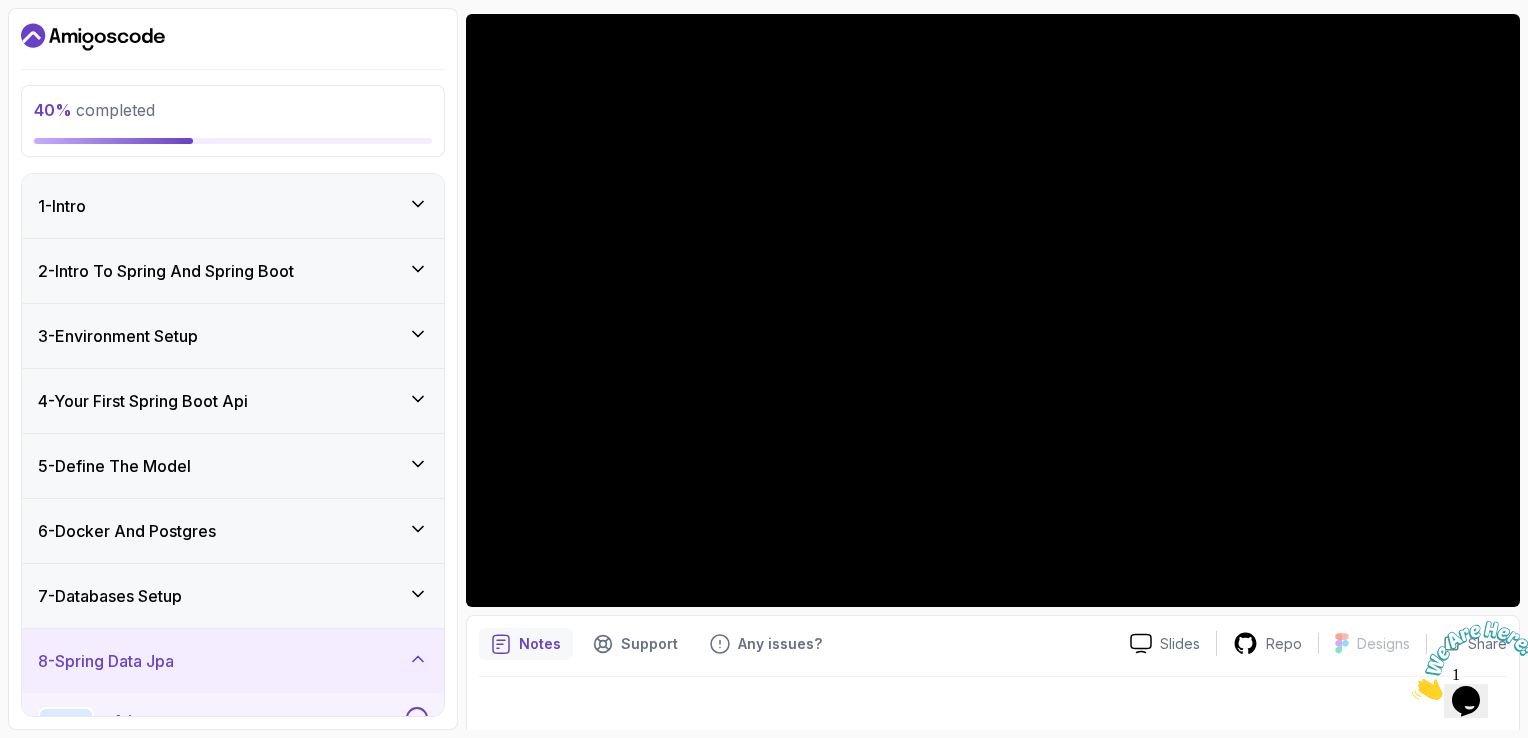 scroll, scrollTop: 165, scrollLeft: 0, axis: vertical 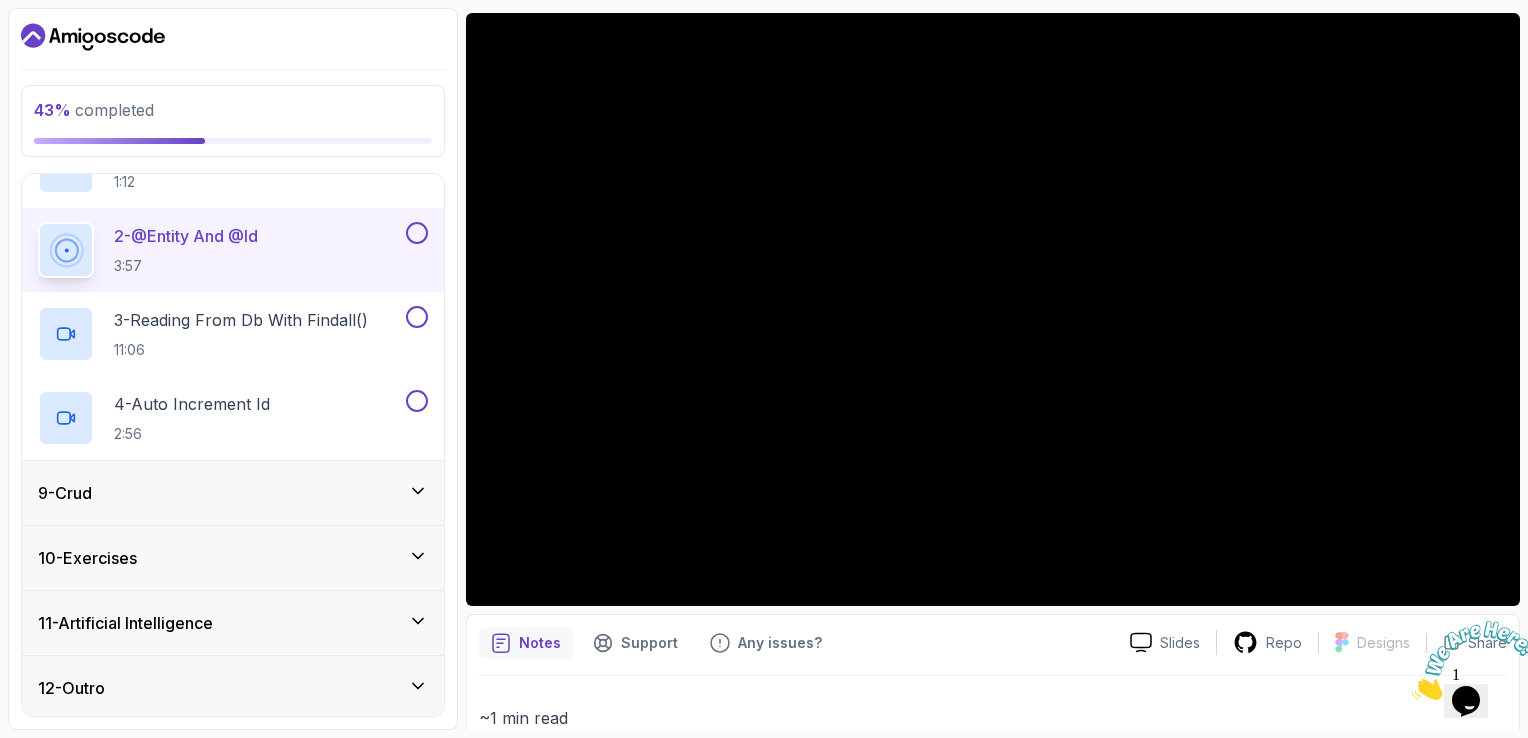 click 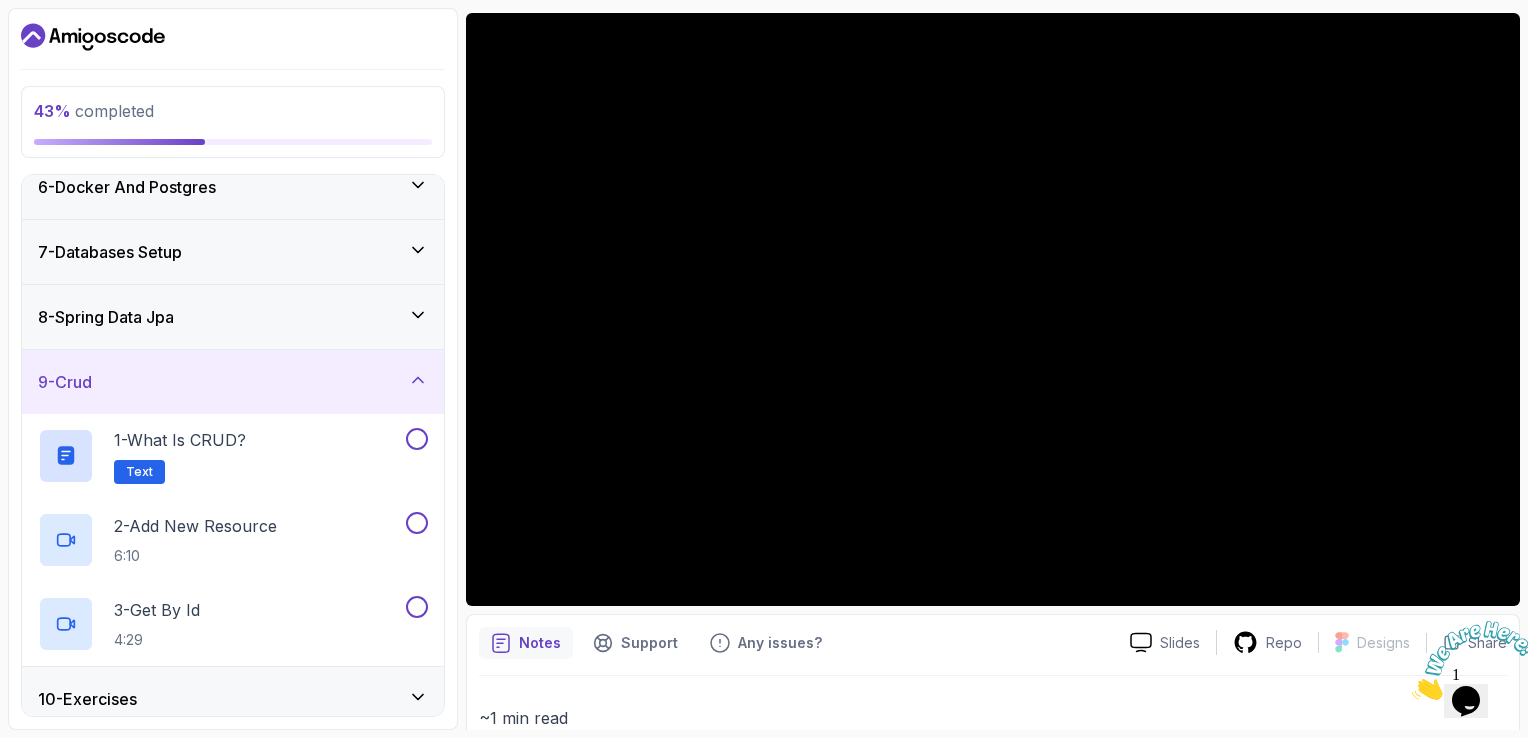 scroll, scrollTop: 485, scrollLeft: 0, axis: vertical 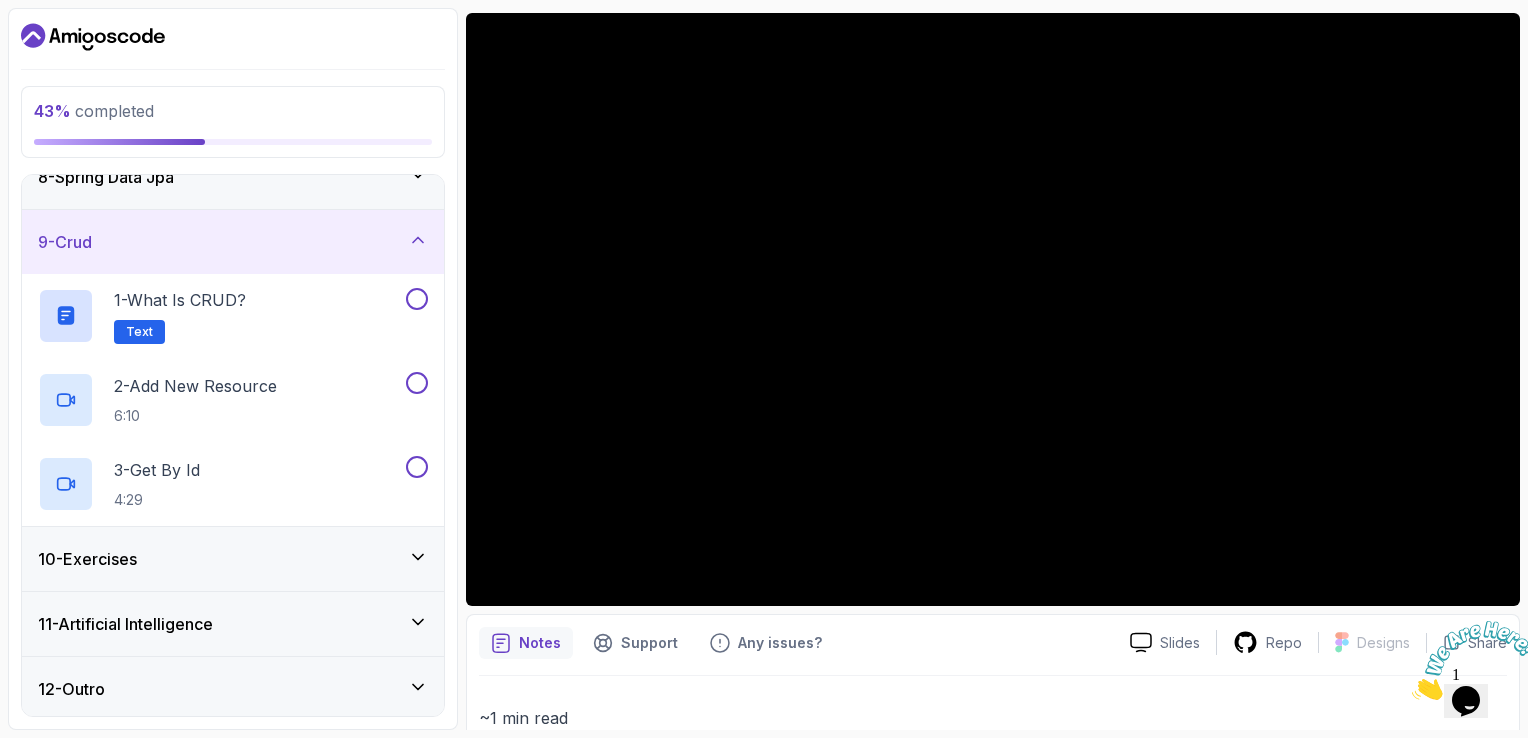 click 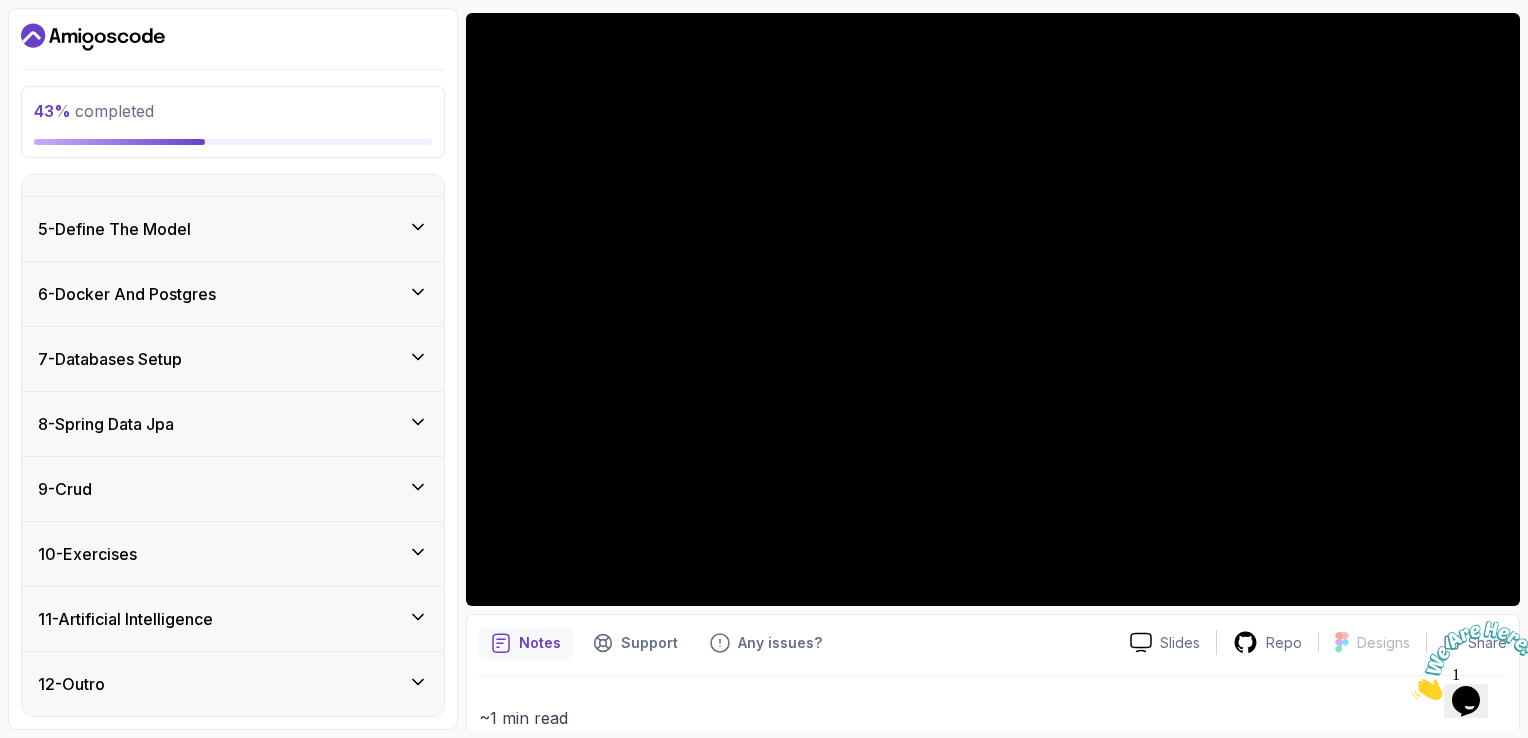 scroll, scrollTop: 233, scrollLeft: 0, axis: vertical 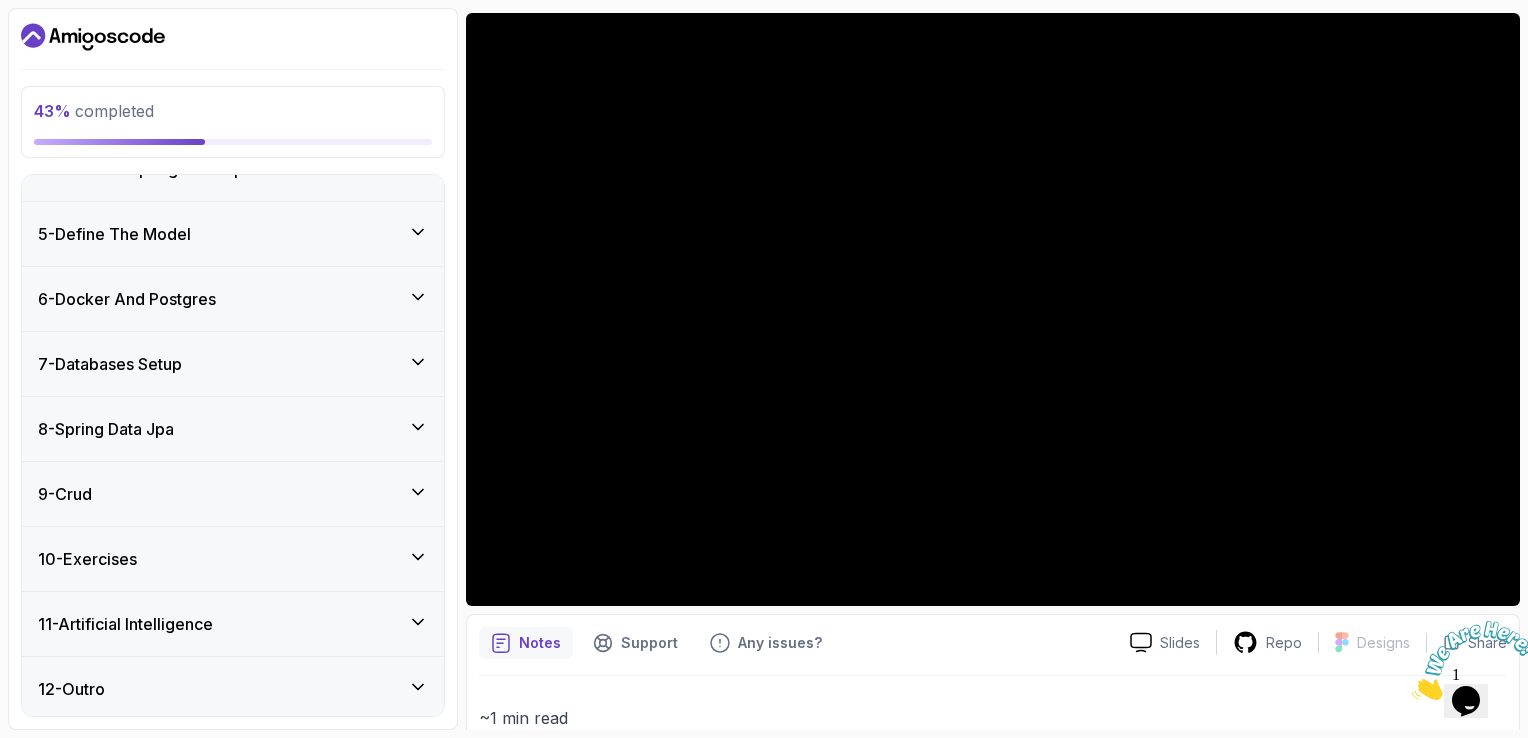 click 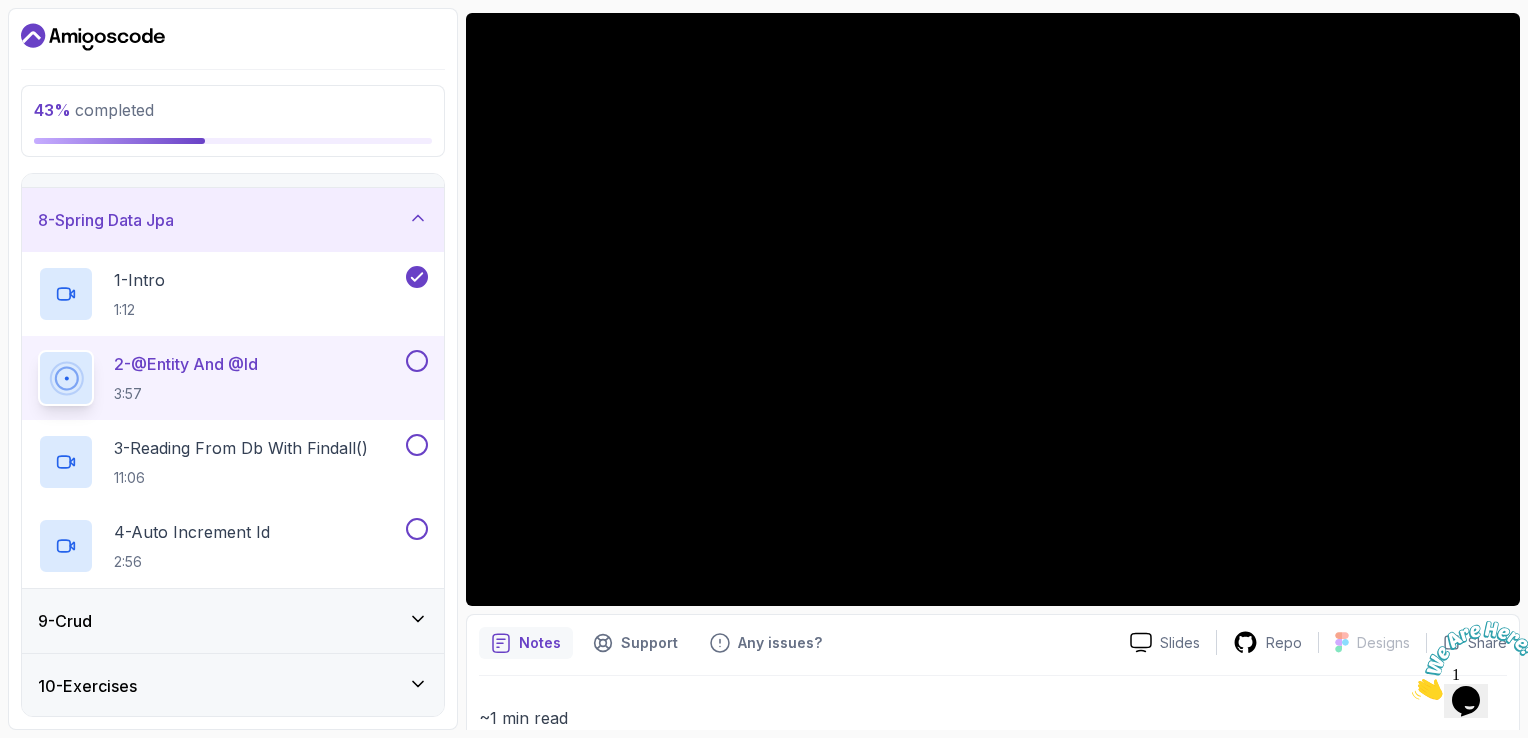 scroll, scrollTop: 442, scrollLeft: 0, axis: vertical 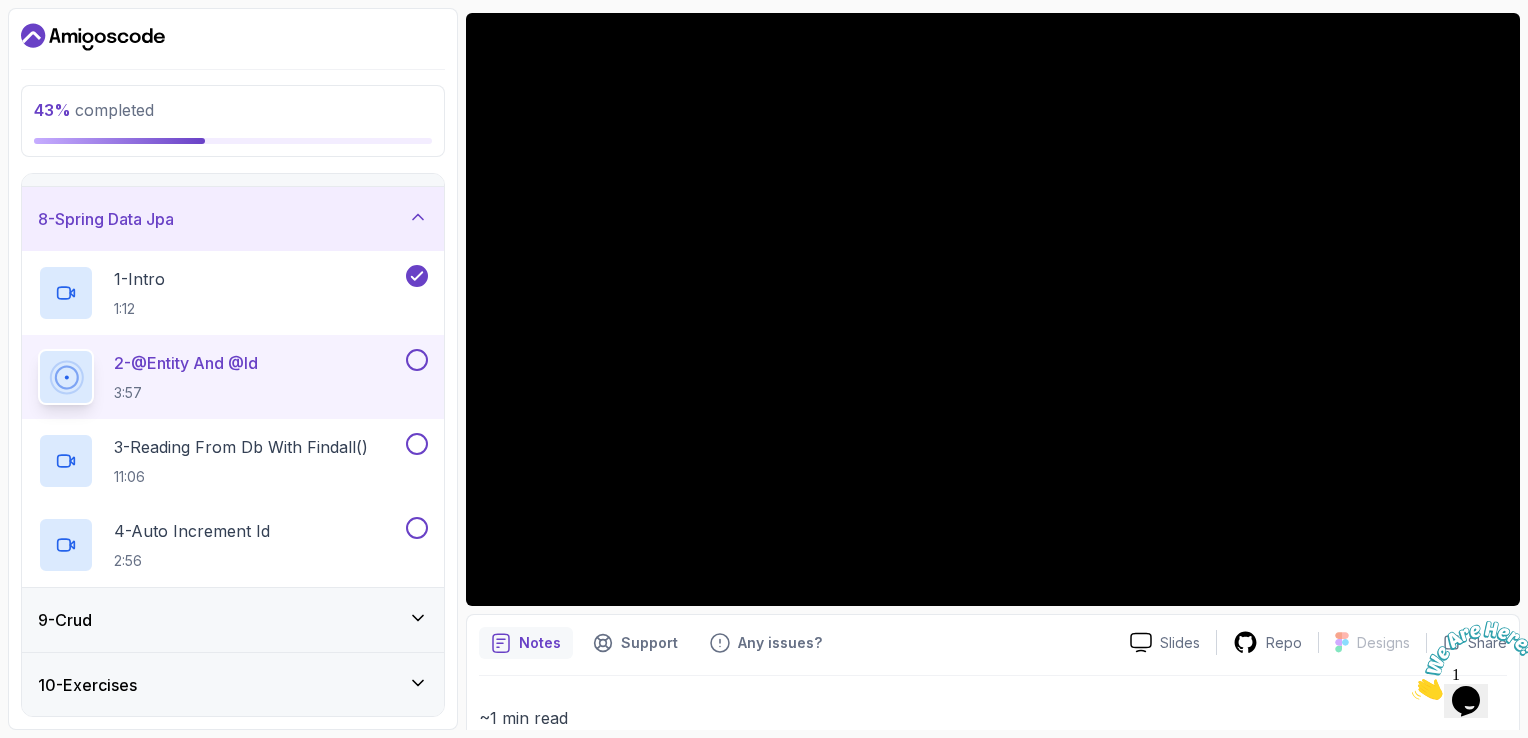 click 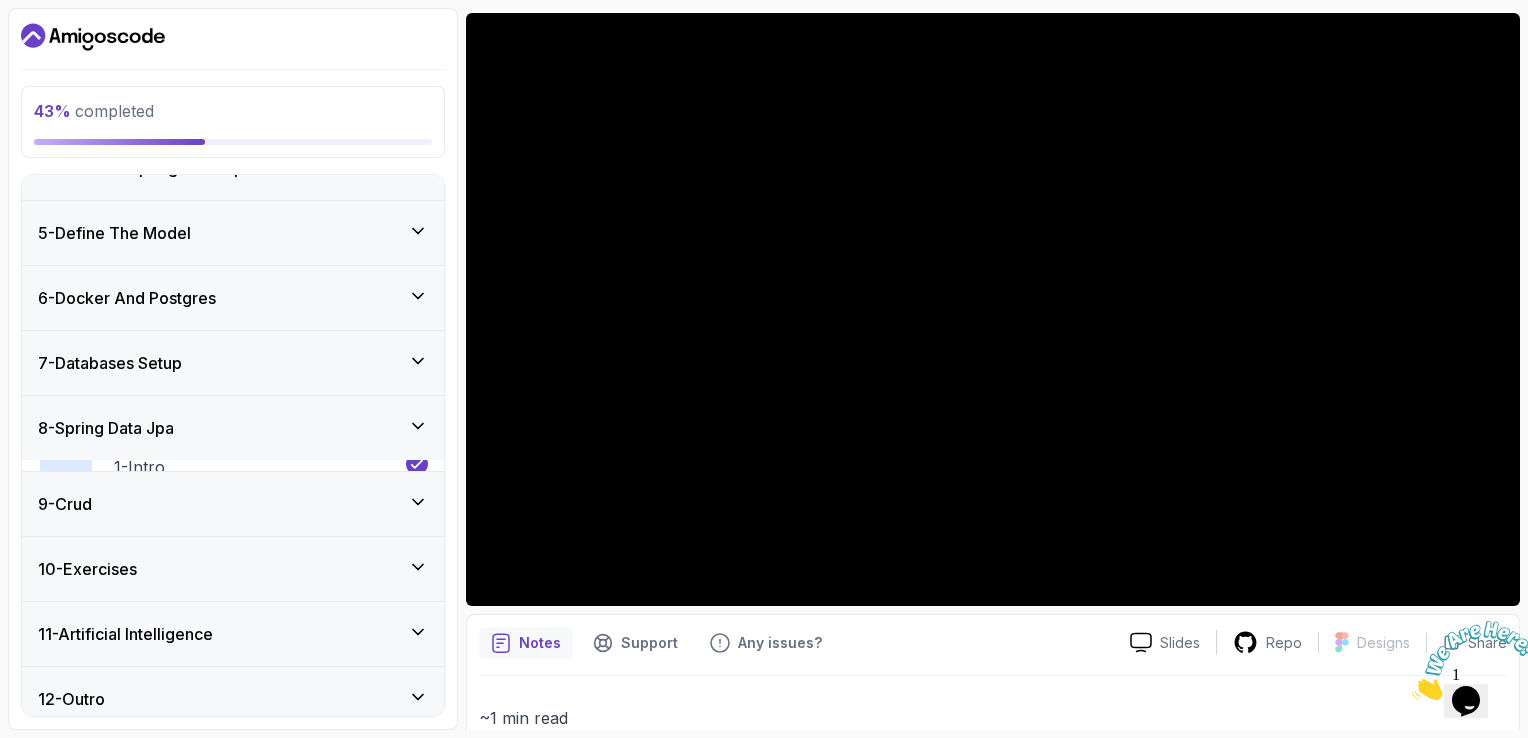 scroll, scrollTop: 233, scrollLeft: 0, axis: vertical 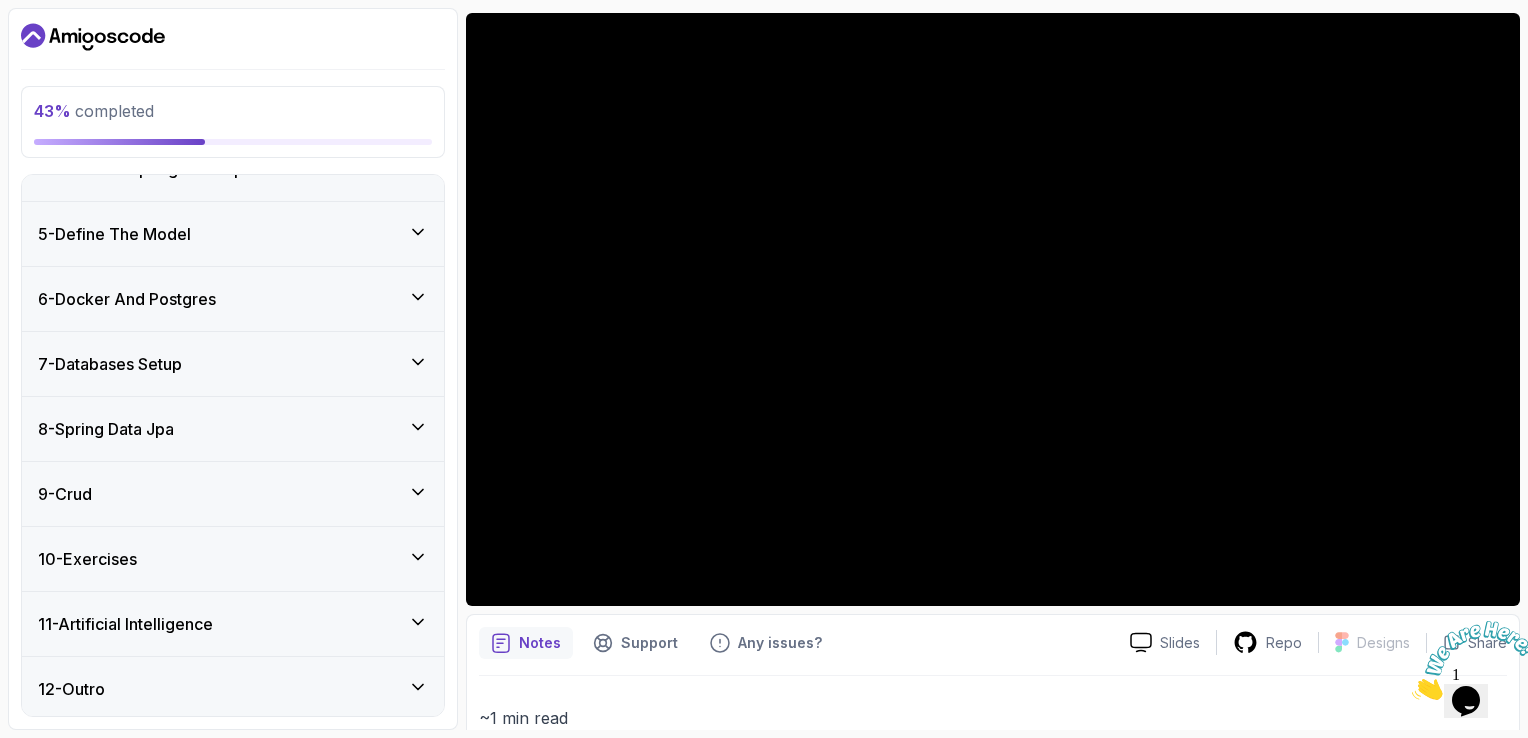 click 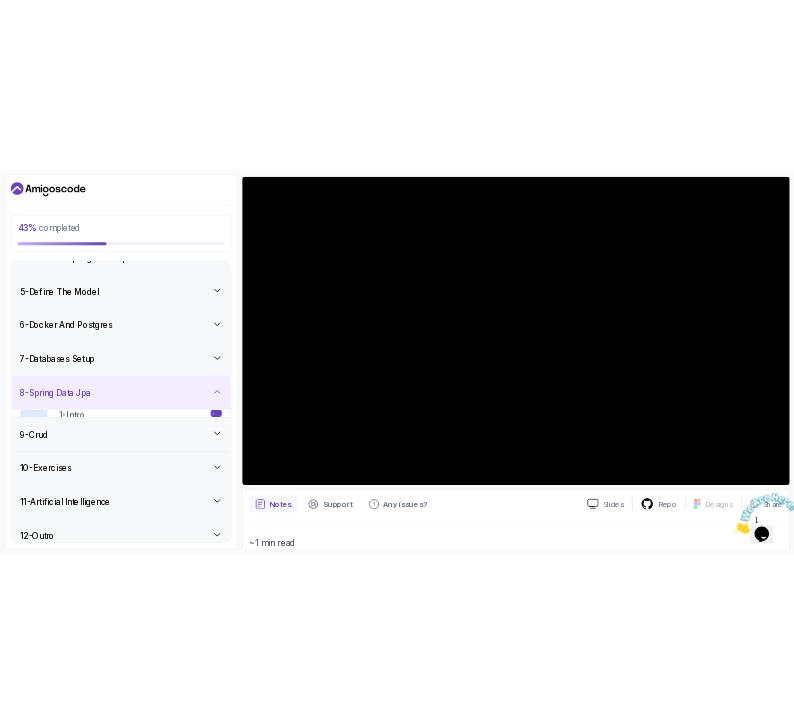 scroll, scrollTop: 442, scrollLeft: 0, axis: vertical 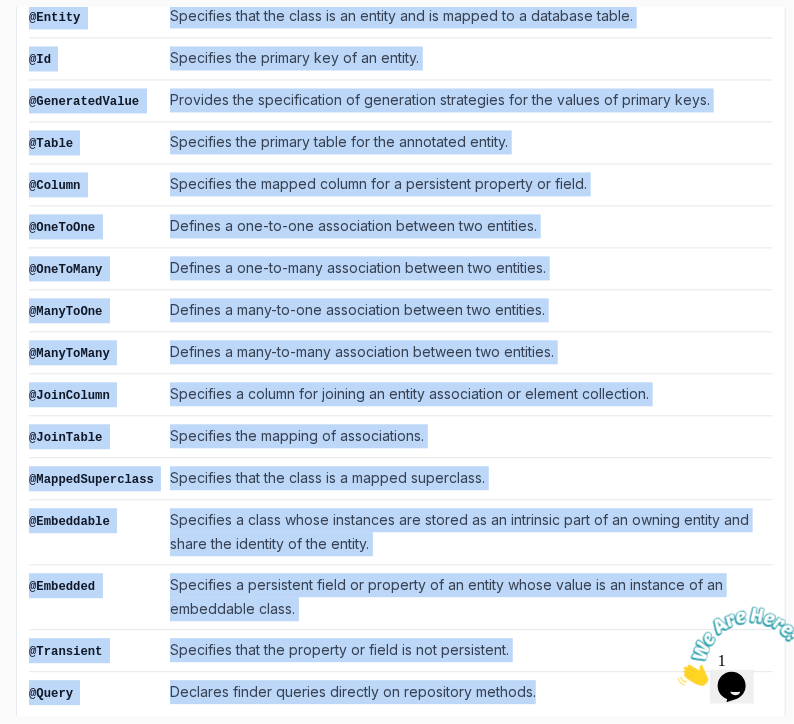 drag, startPoint x: 24, startPoint y: 16, endPoint x: 625, endPoint y: 646, distance: 870.68994 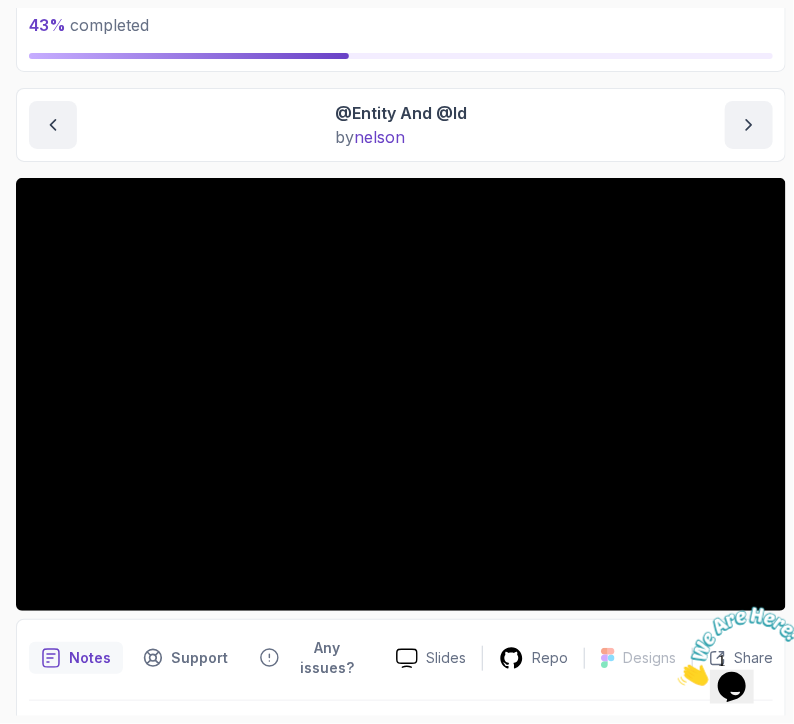 scroll, scrollTop: 140, scrollLeft: 0, axis: vertical 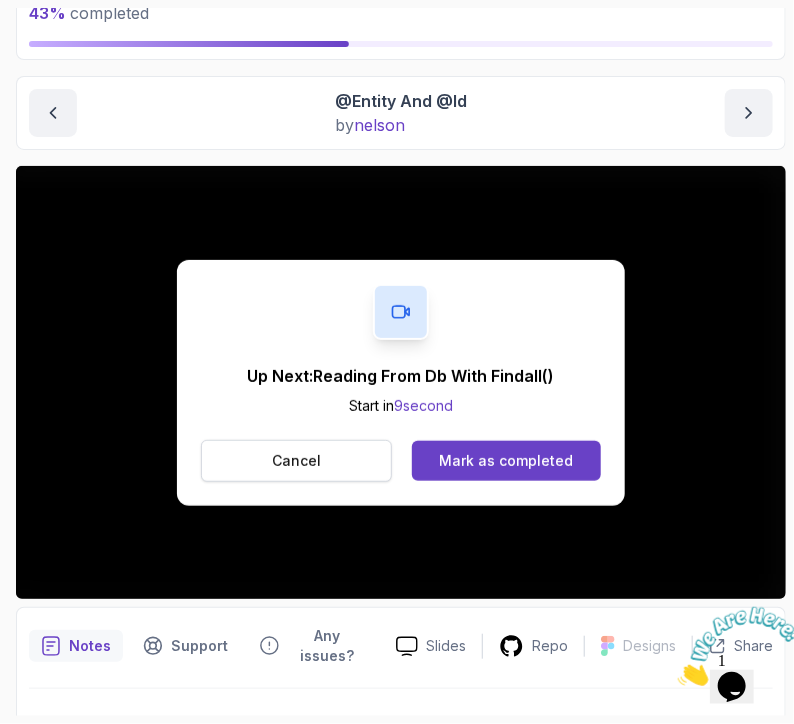 click on "Cancel" at bounding box center (296, 461) 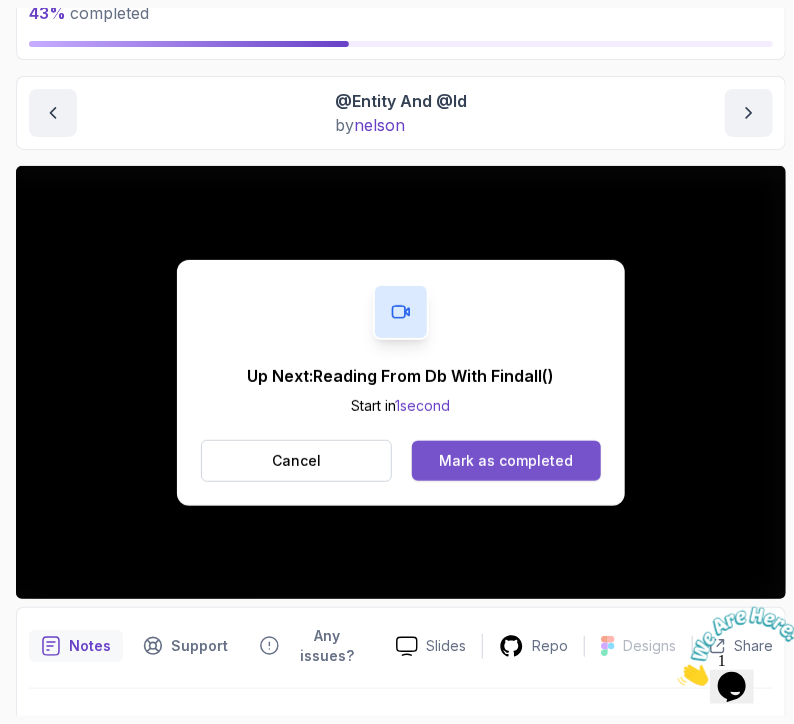 click on "Mark as completed" at bounding box center (506, 461) 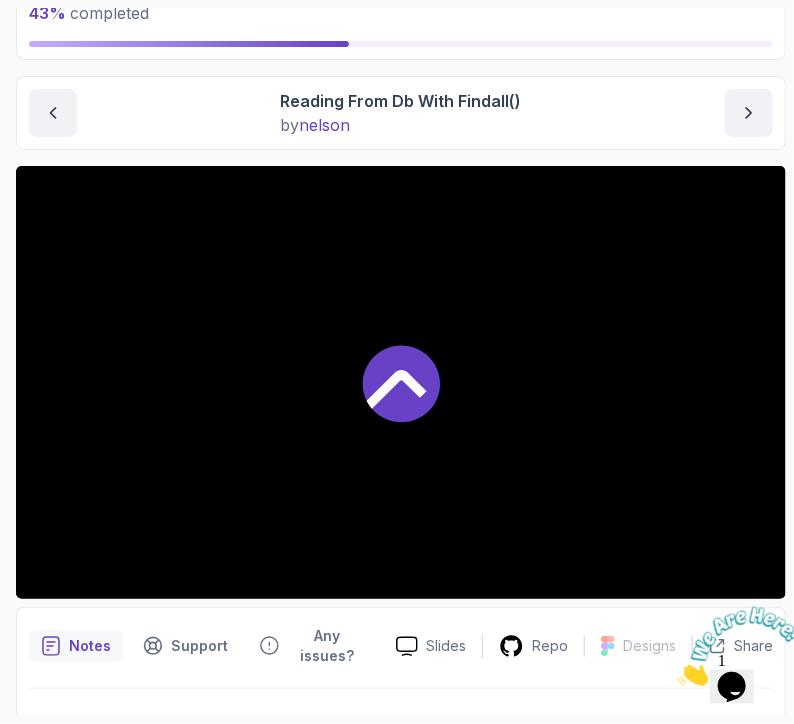 scroll, scrollTop: 0, scrollLeft: 0, axis: both 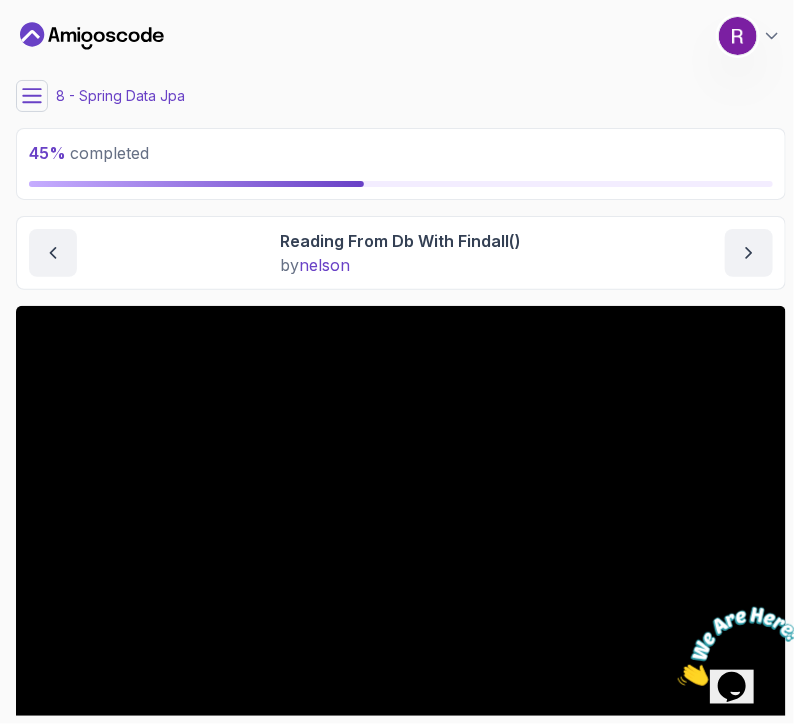 click 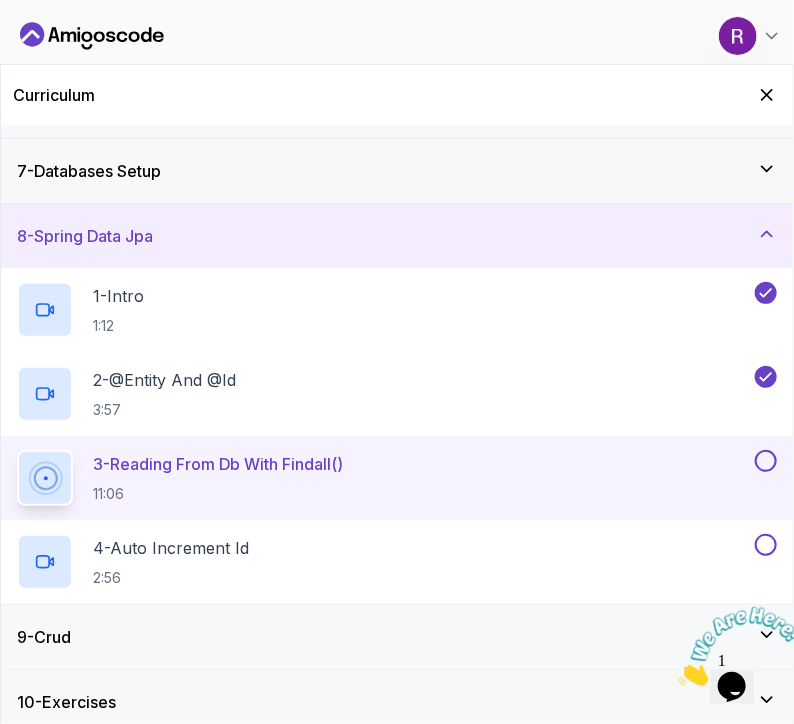 scroll, scrollTop: 383, scrollLeft: 0, axis: vertical 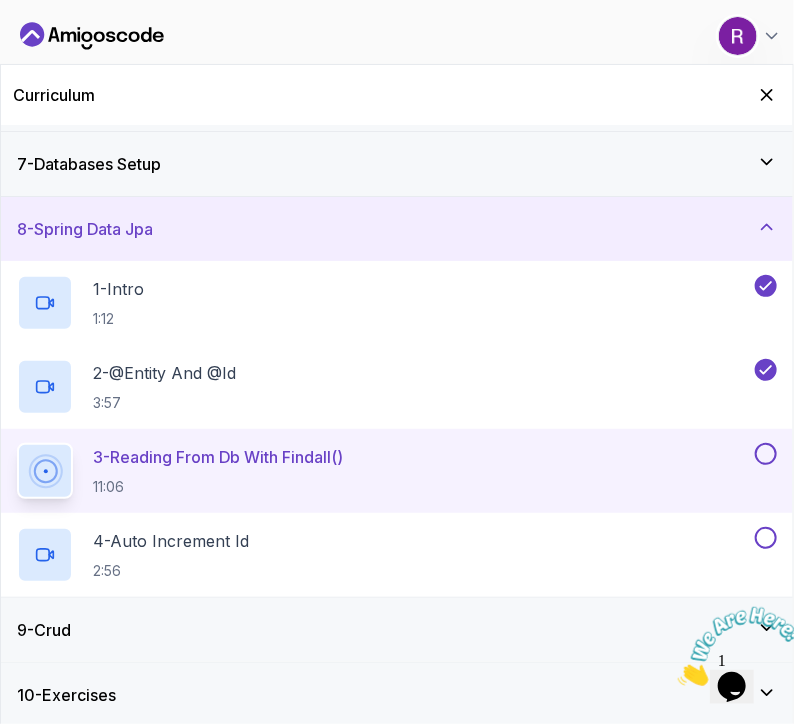 click on "3  -  Reading From Db With Findall() 11:06" at bounding box center (384, 471) 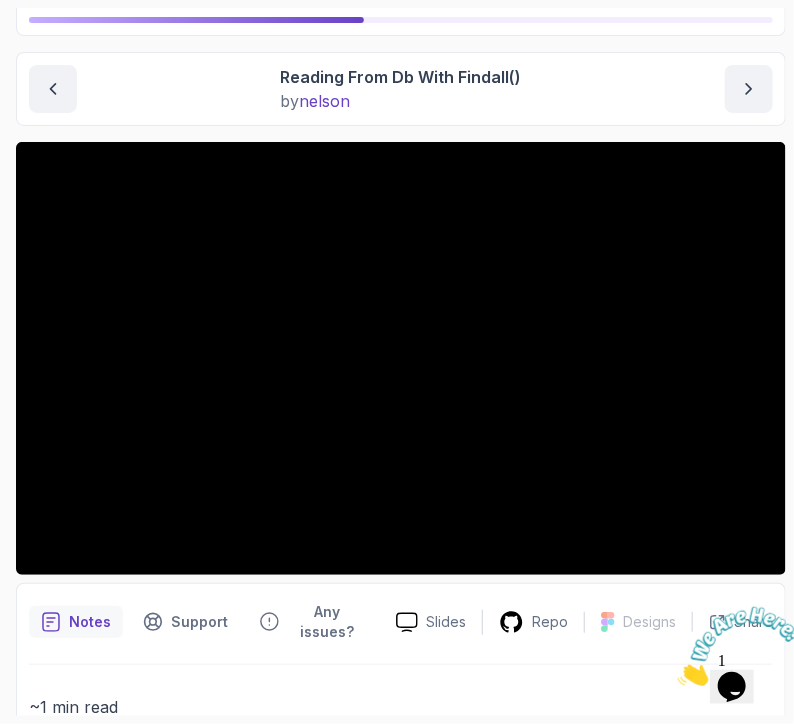 scroll, scrollTop: 0, scrollLeft: 0, axis: both 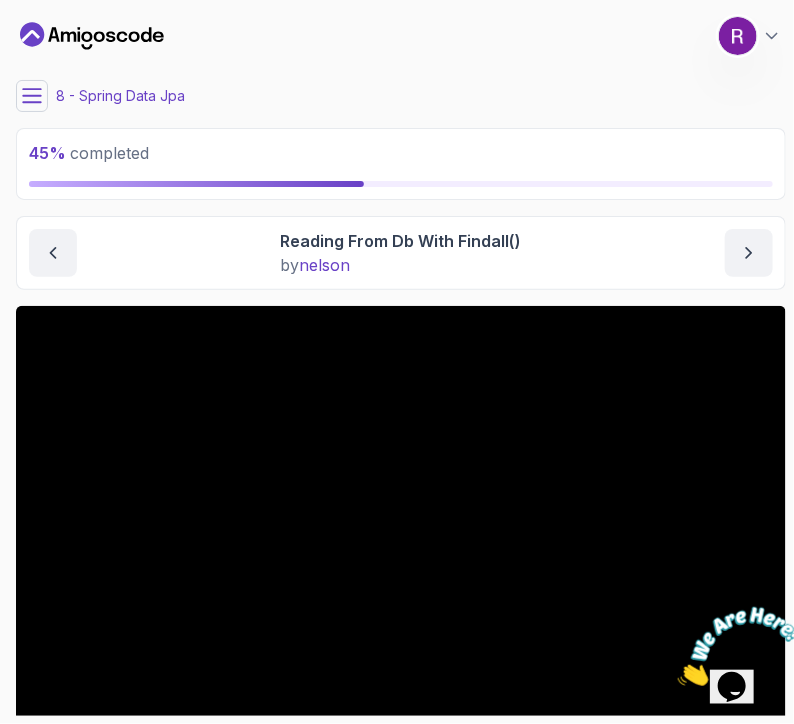 click 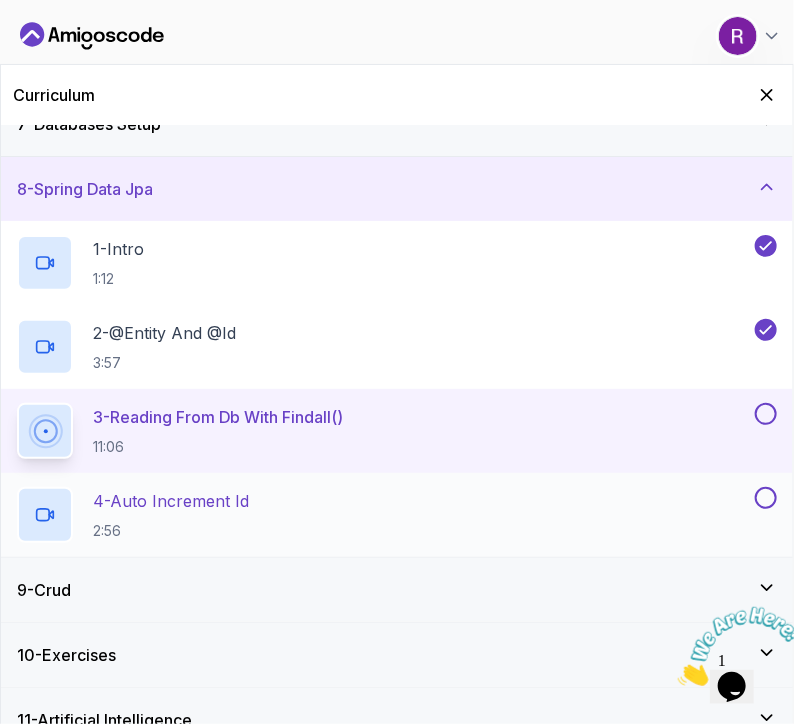 scroll, scrollTop: 427, scrollLeft: 0, axis: vertical 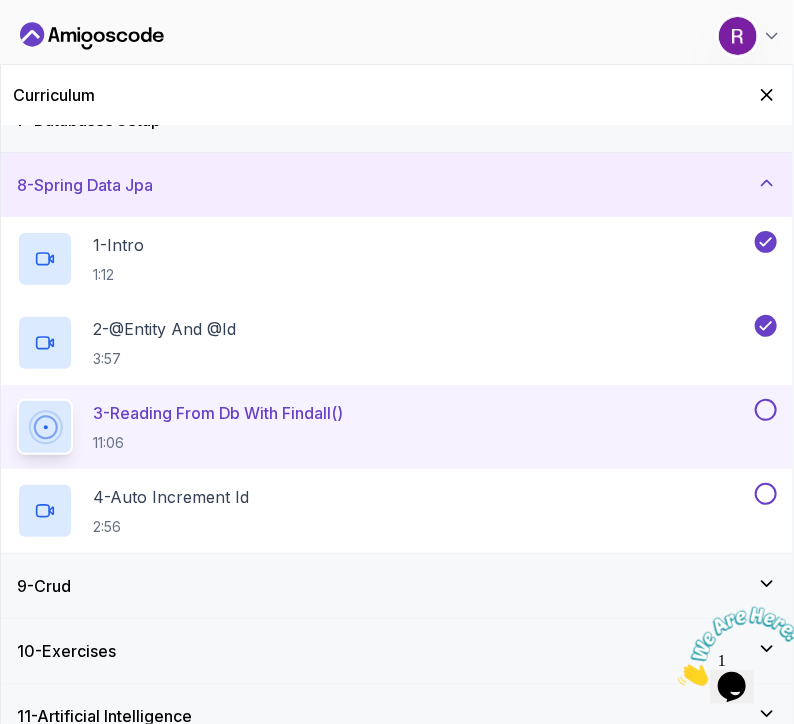 click on "3  -  Reading From Db With Findall() 11:06" at bounding box center (384, 427) 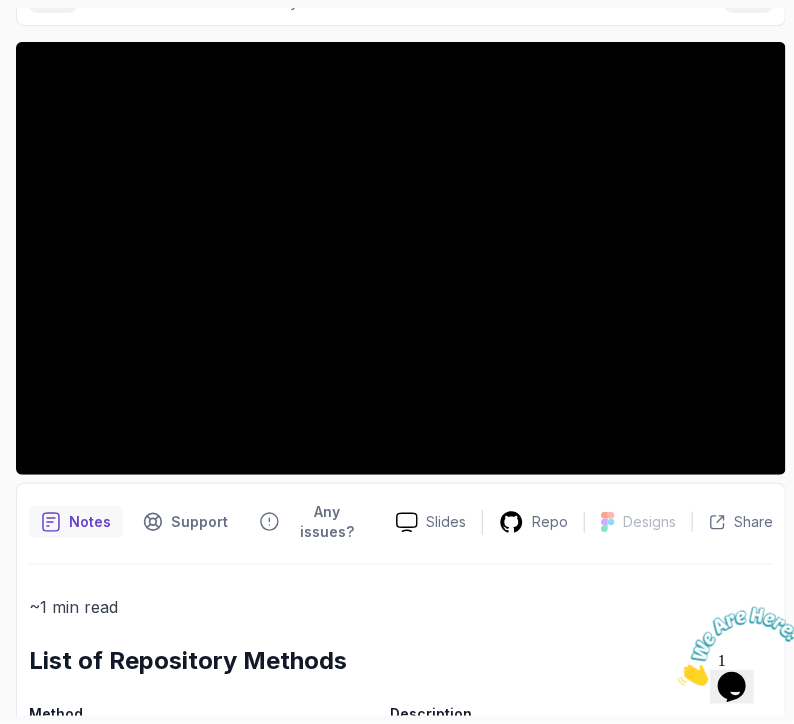 scroll, scrollTop: 0, scrollLeft: 0, axis: both 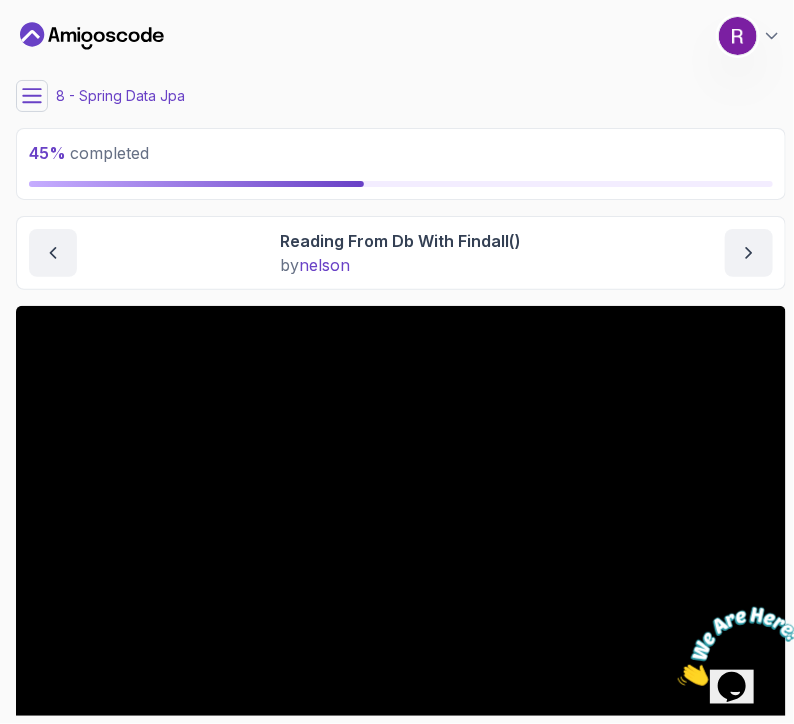 click 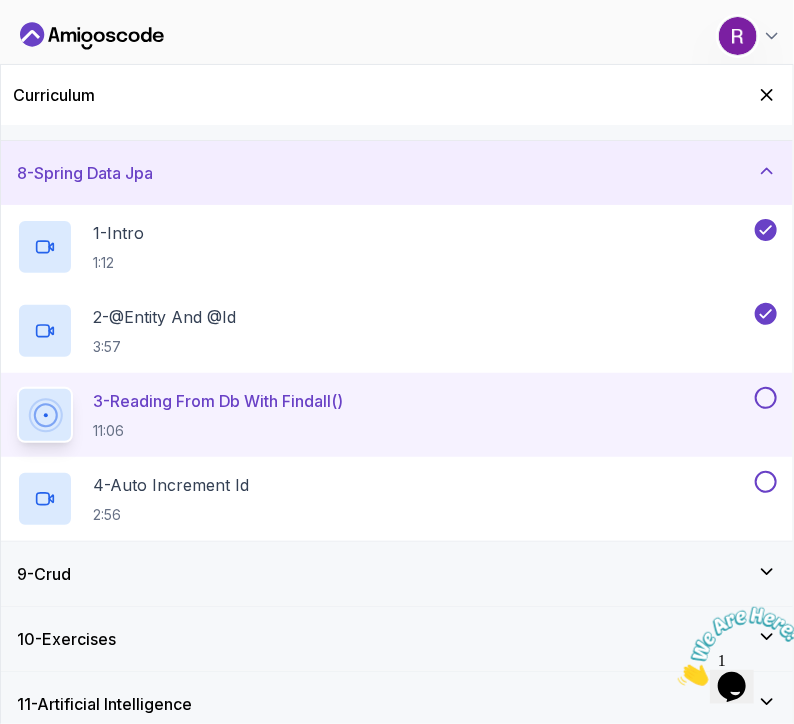 scroll, scrollTop: 450, scrollLeft: 0, axis: vertical 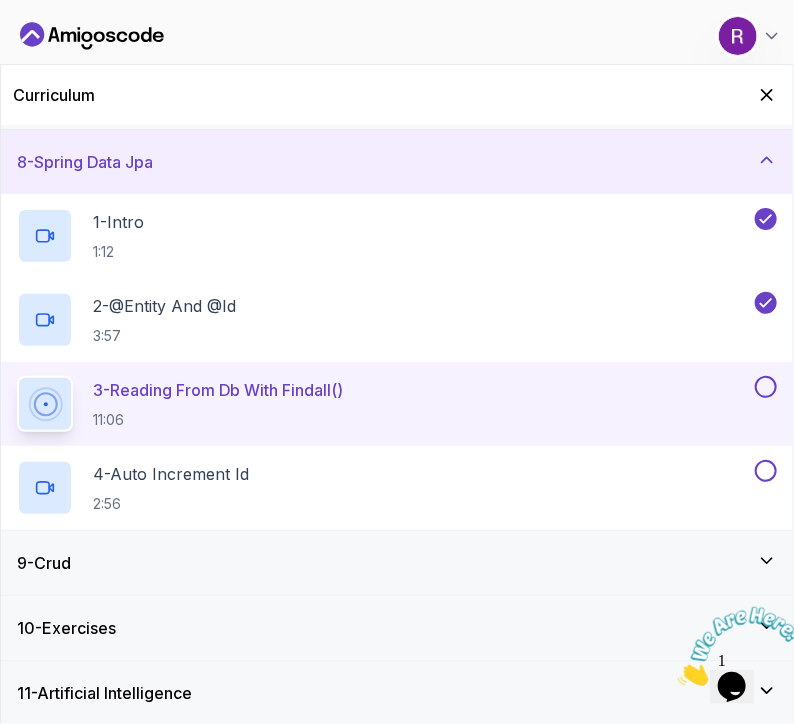 click on "9  -  Crud" at bounding box center (397, 563) 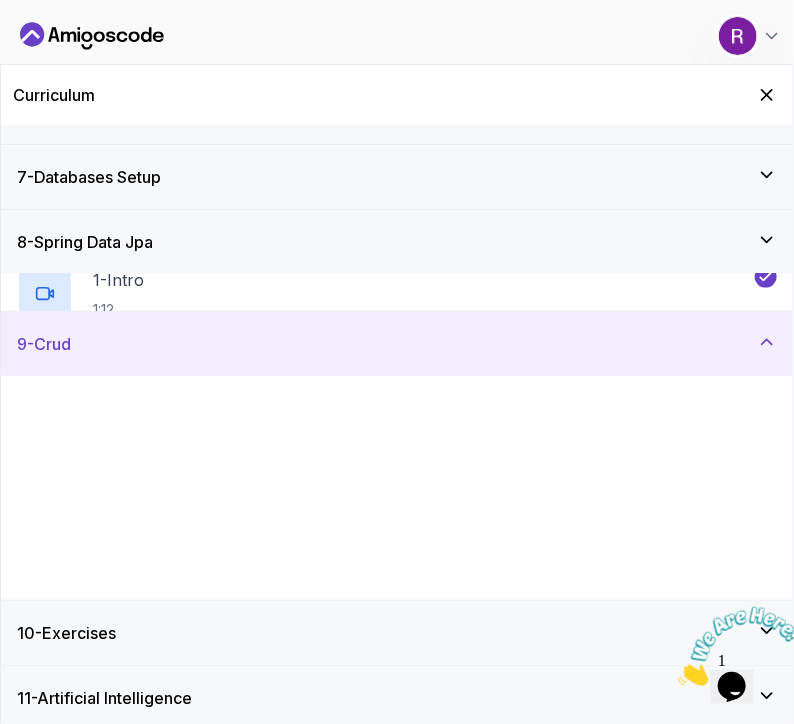 scroll, scrollTop: 366, scrollLeft: 0, axis: vertical 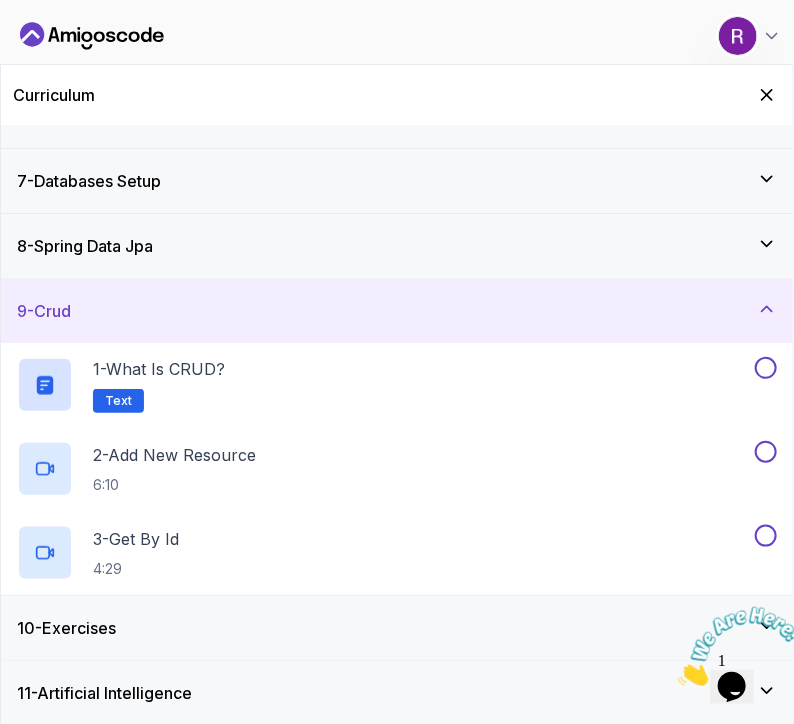click on "10  -  Exercises" at bounding box center (397, 628) 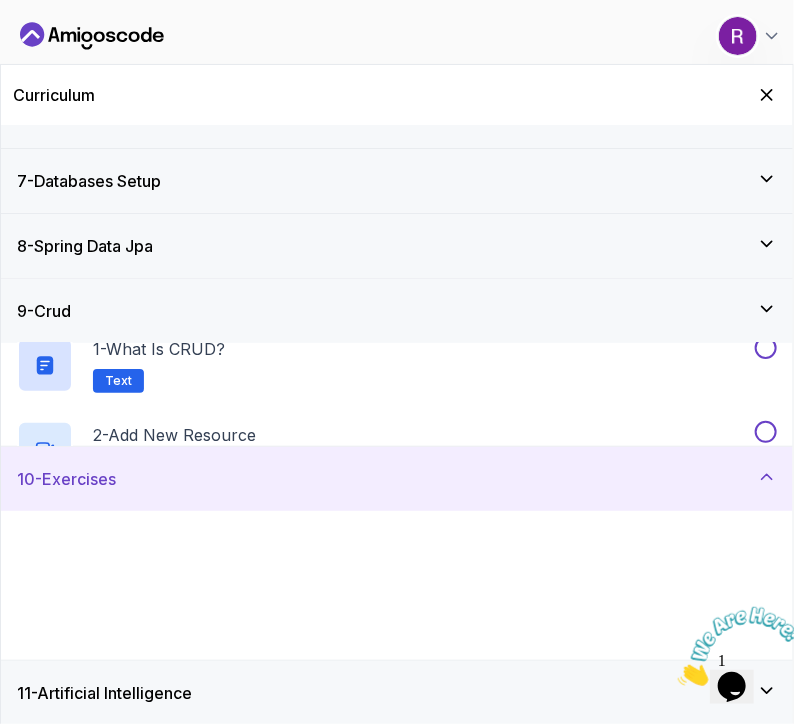 scroll, scrollTop: 366, scrollLeft: 0, axis: vertical 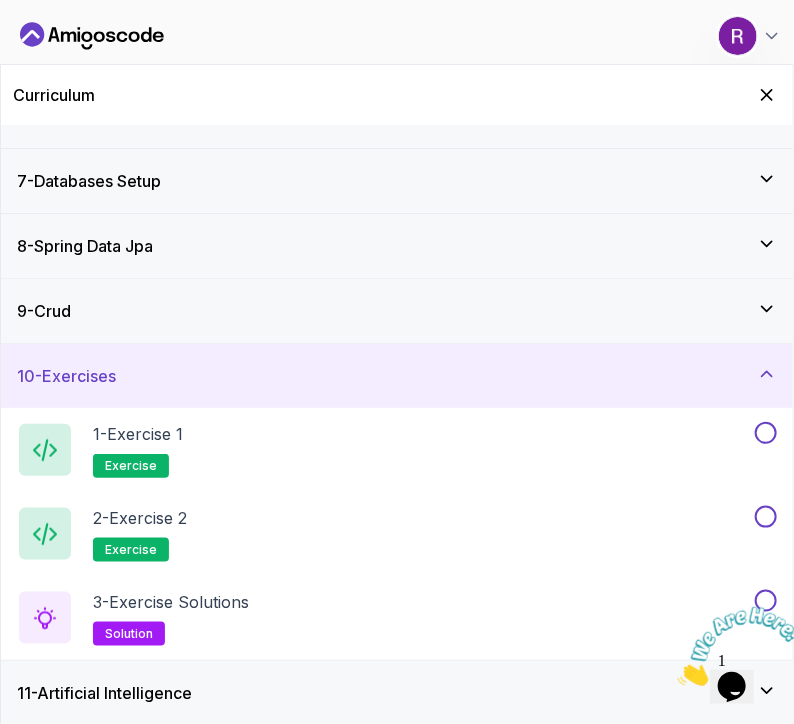 click on "10  -  Exercises" at bounding box center (397, 376) 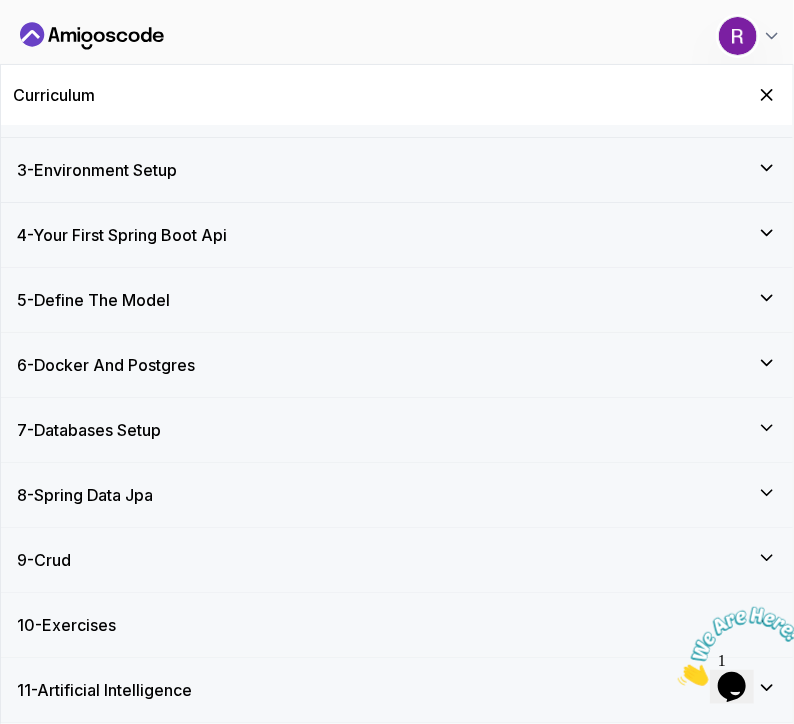 scroll, scrollTop: 114, scrollLeft: 0, axis: vertical 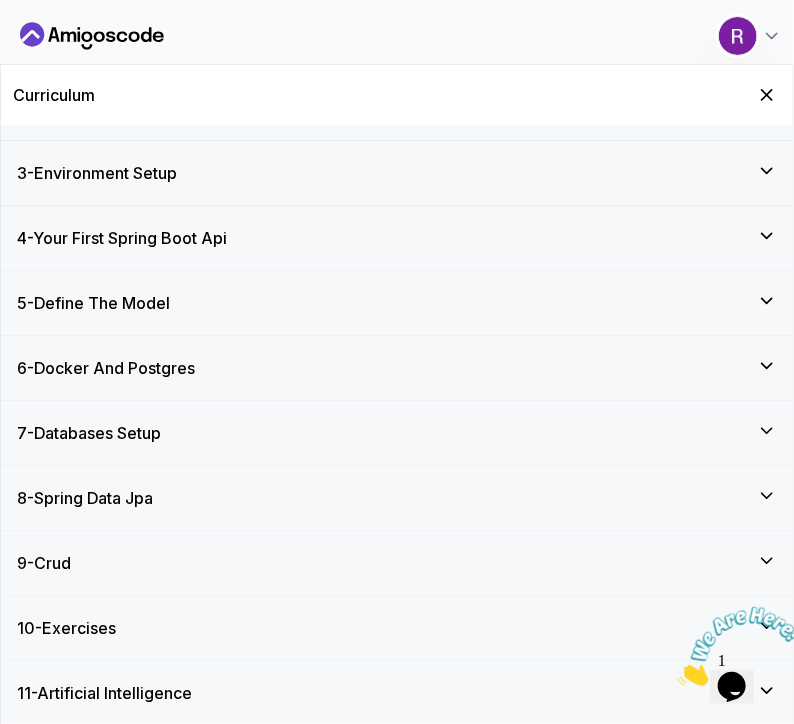 click on "8  -  Spring Data Jpa" at bounding box center [397, 498] 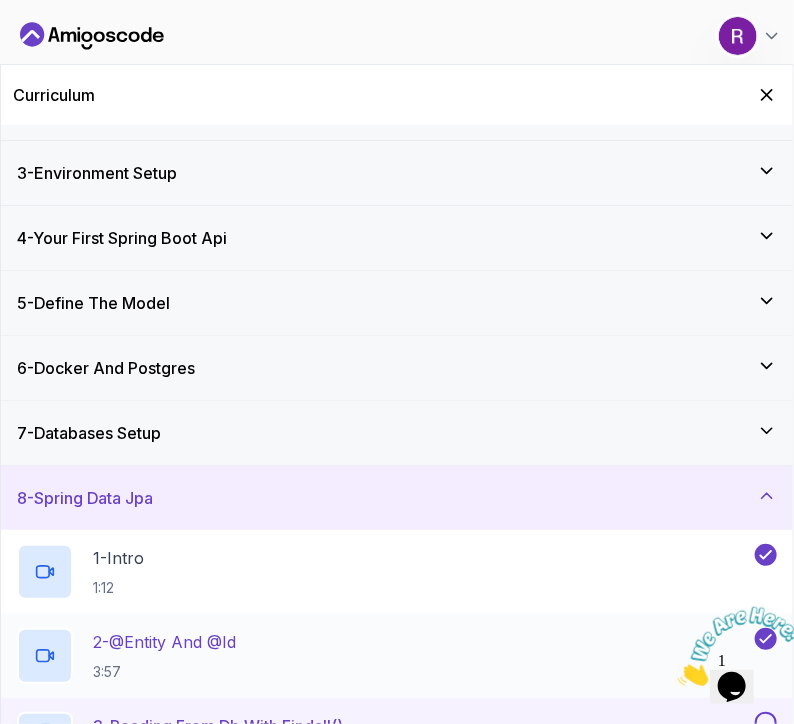 scroll, scrollTop: 258, scrollLeft: 0, axis: vertical 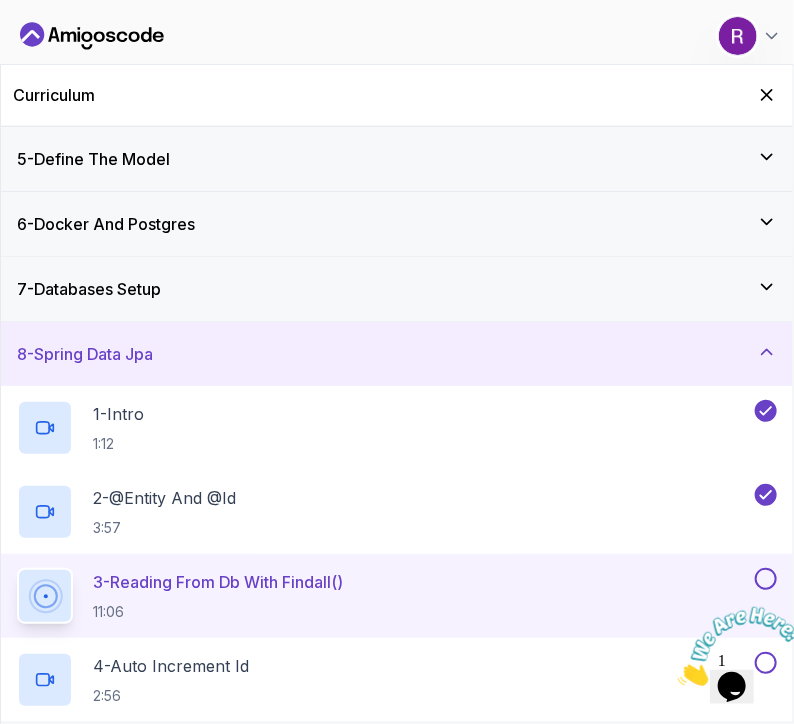 click on "11:06" at bounding box center [218, 612] 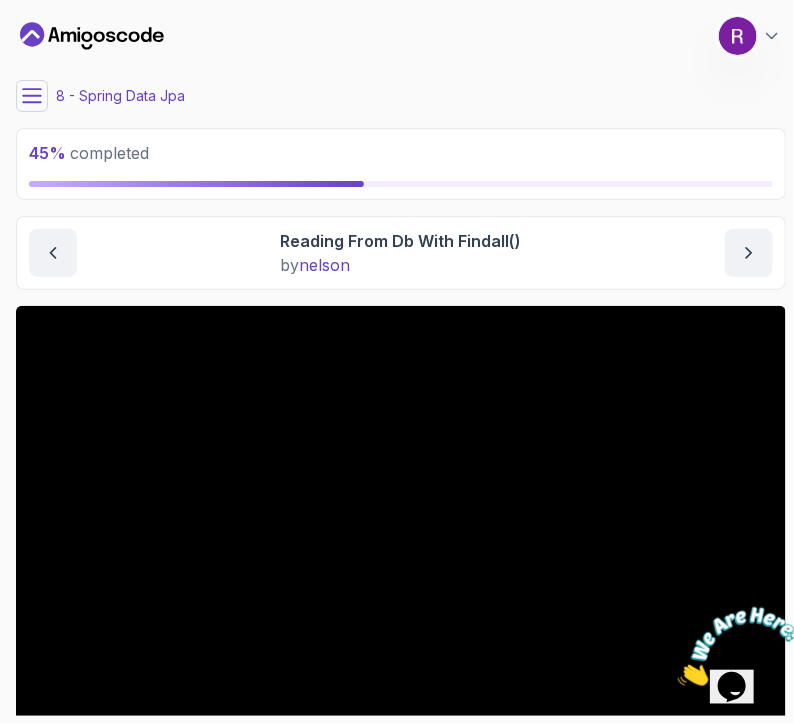 click 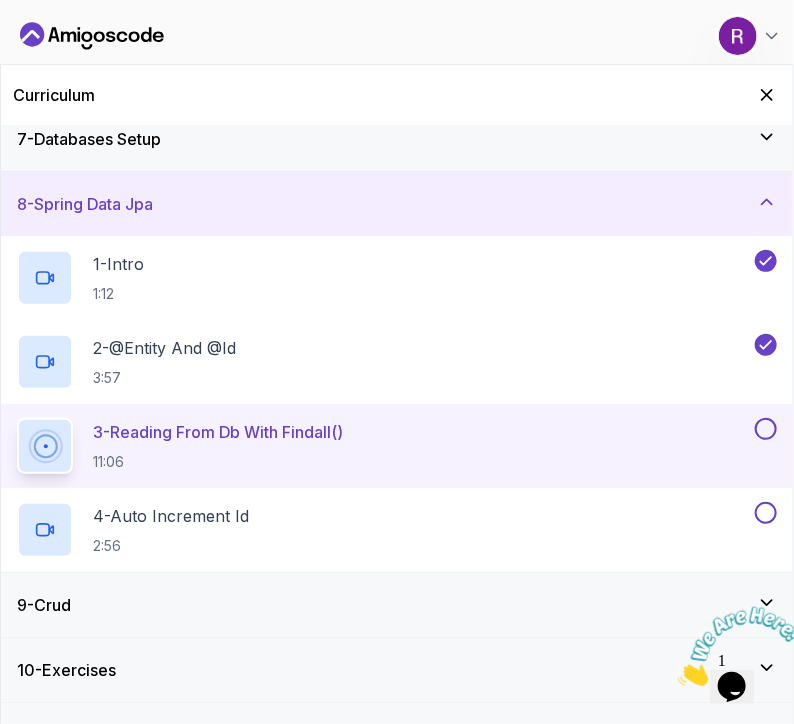 scroll, scrollTop: 450, scrollLeft: 0, axis: vertical 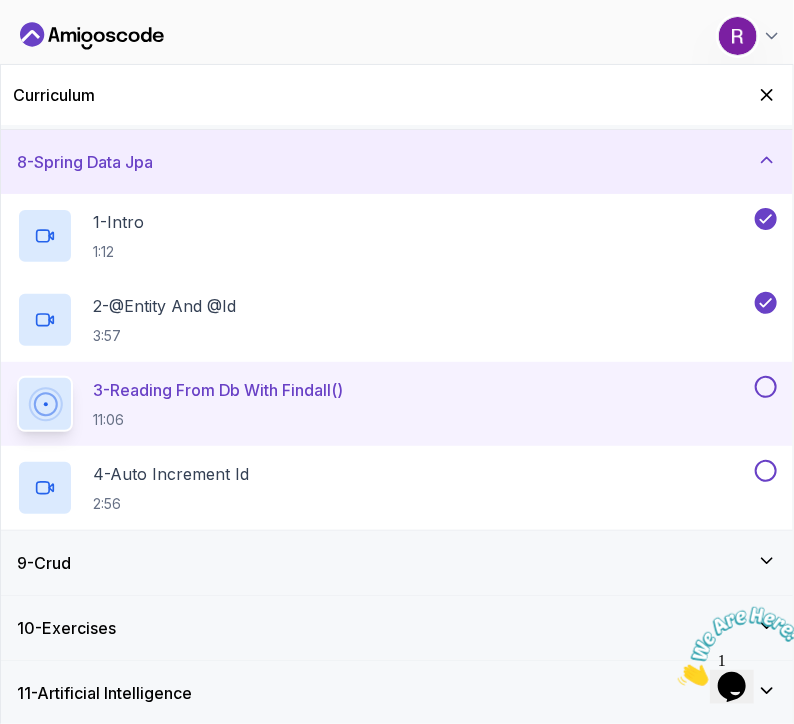 click on "9  -  Crud" at bounding box center [397, 563] 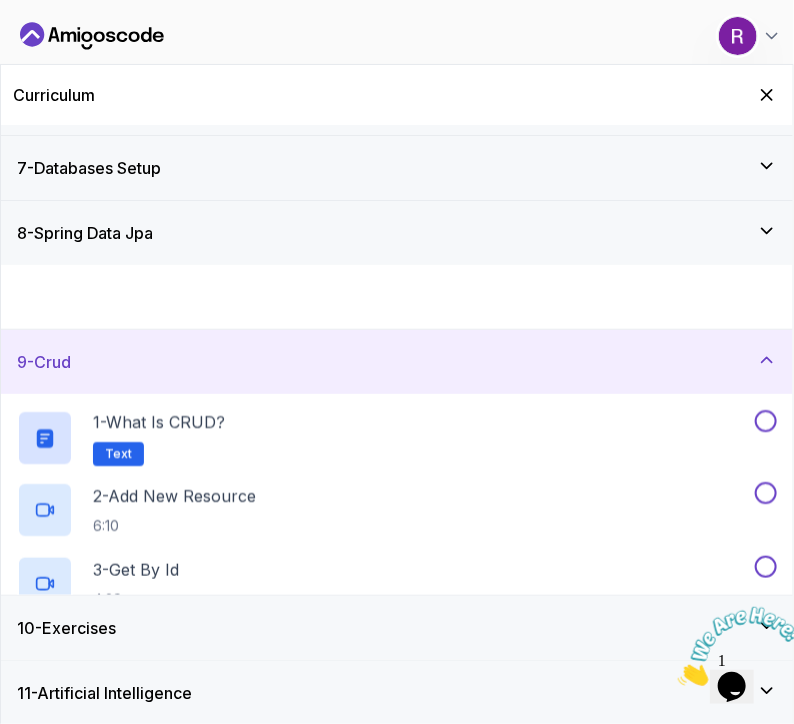 scroll, scrollTop: 366, scrollLeft: 0, axis: vertical 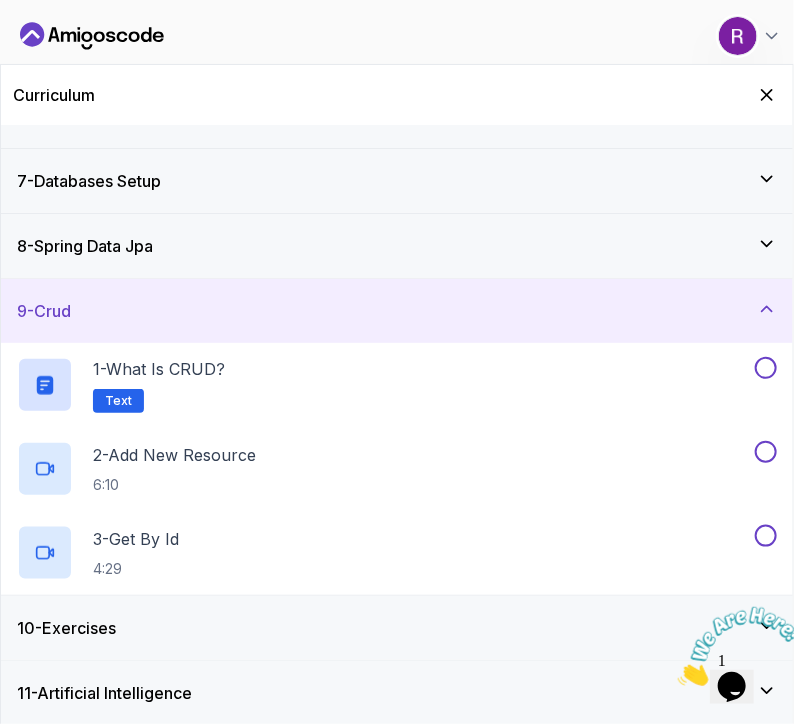 click on "9  -  Crud" at bounding box center (397, 311) 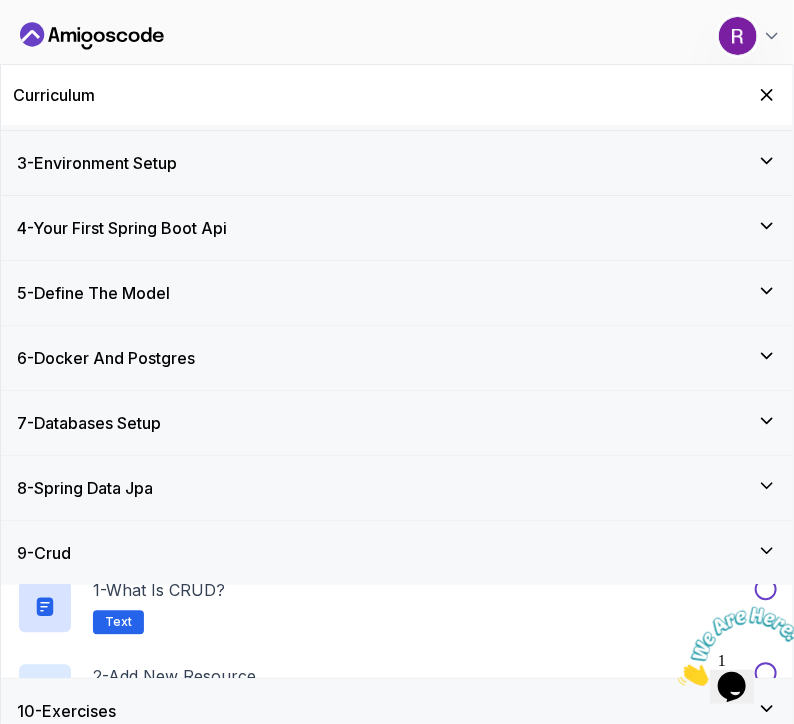 scroll, scrollTop: 114, scrollLeft: 0, axis: vertical 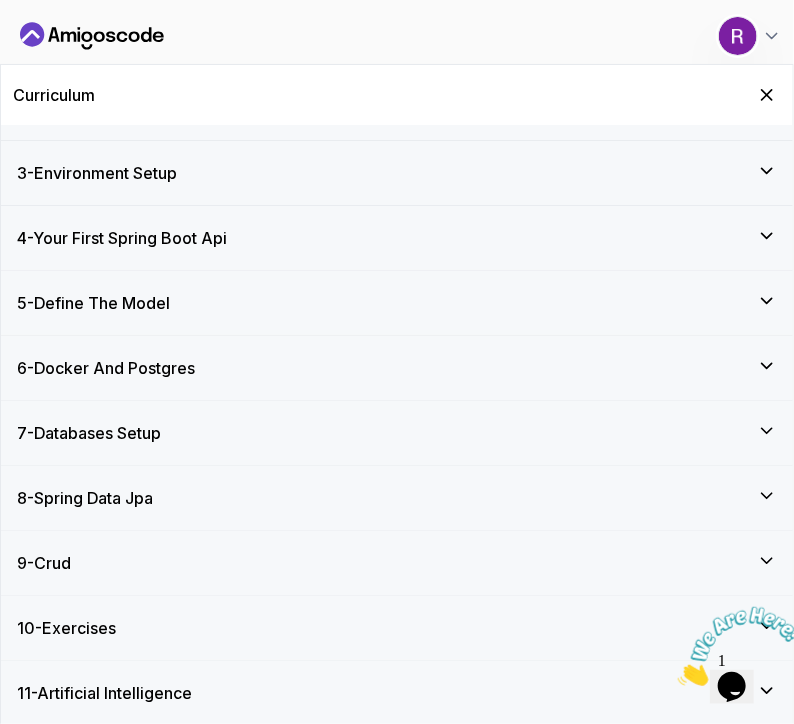 click on "8  -  Spring Data Jpa" at bounding box center (85, 498) 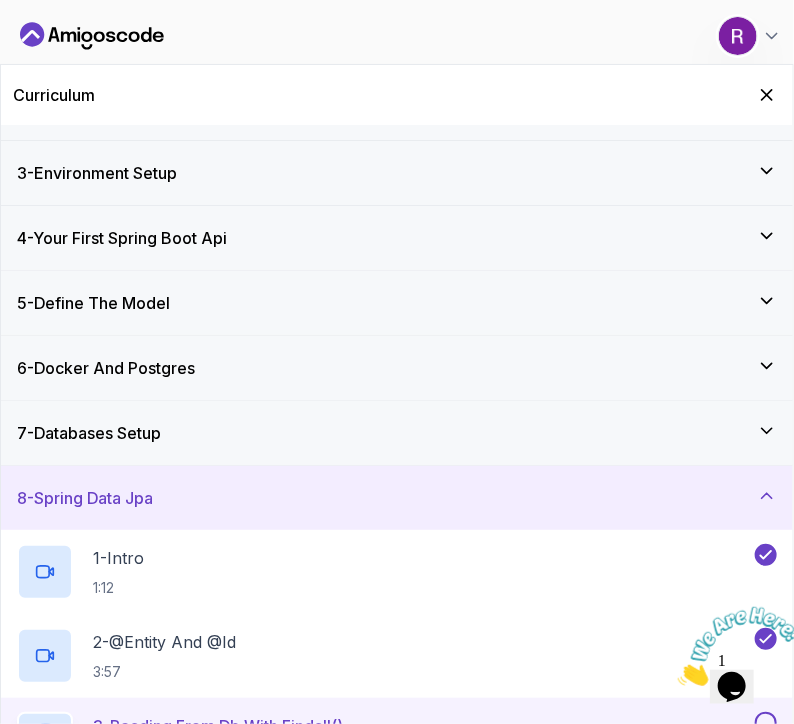 click on "3  -  Reading From Db With Findall()" at bounding box center [218, 726] 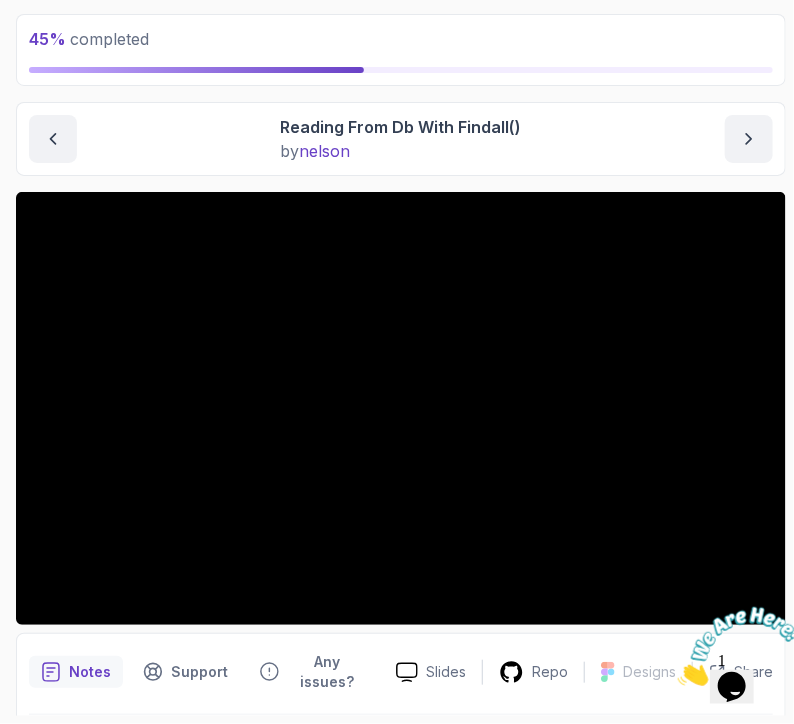 scroll, scrollTop: 119, scrollLeft: 0, axis: vertical 